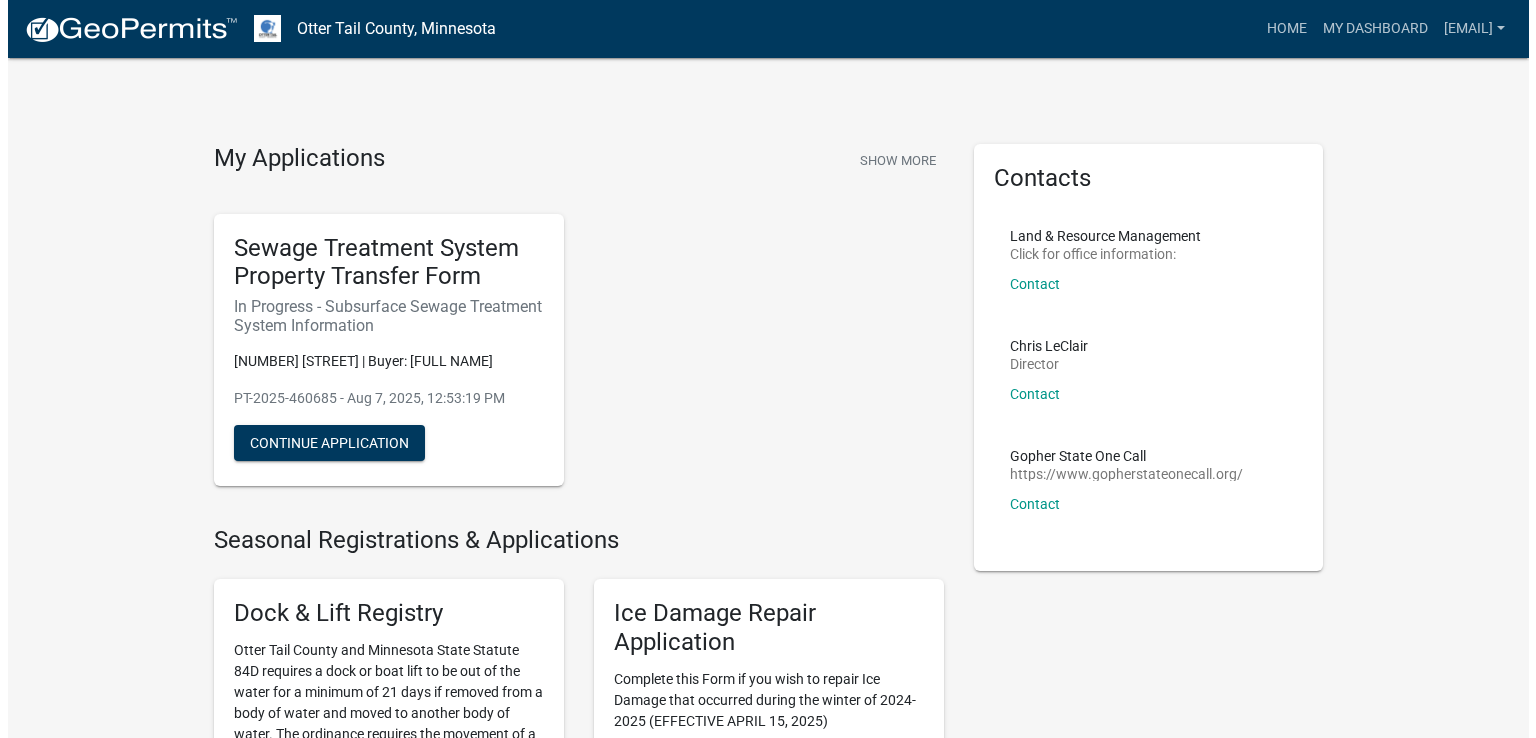 scroll, scrollTop: 0, scrollLeft: 0, axis: both 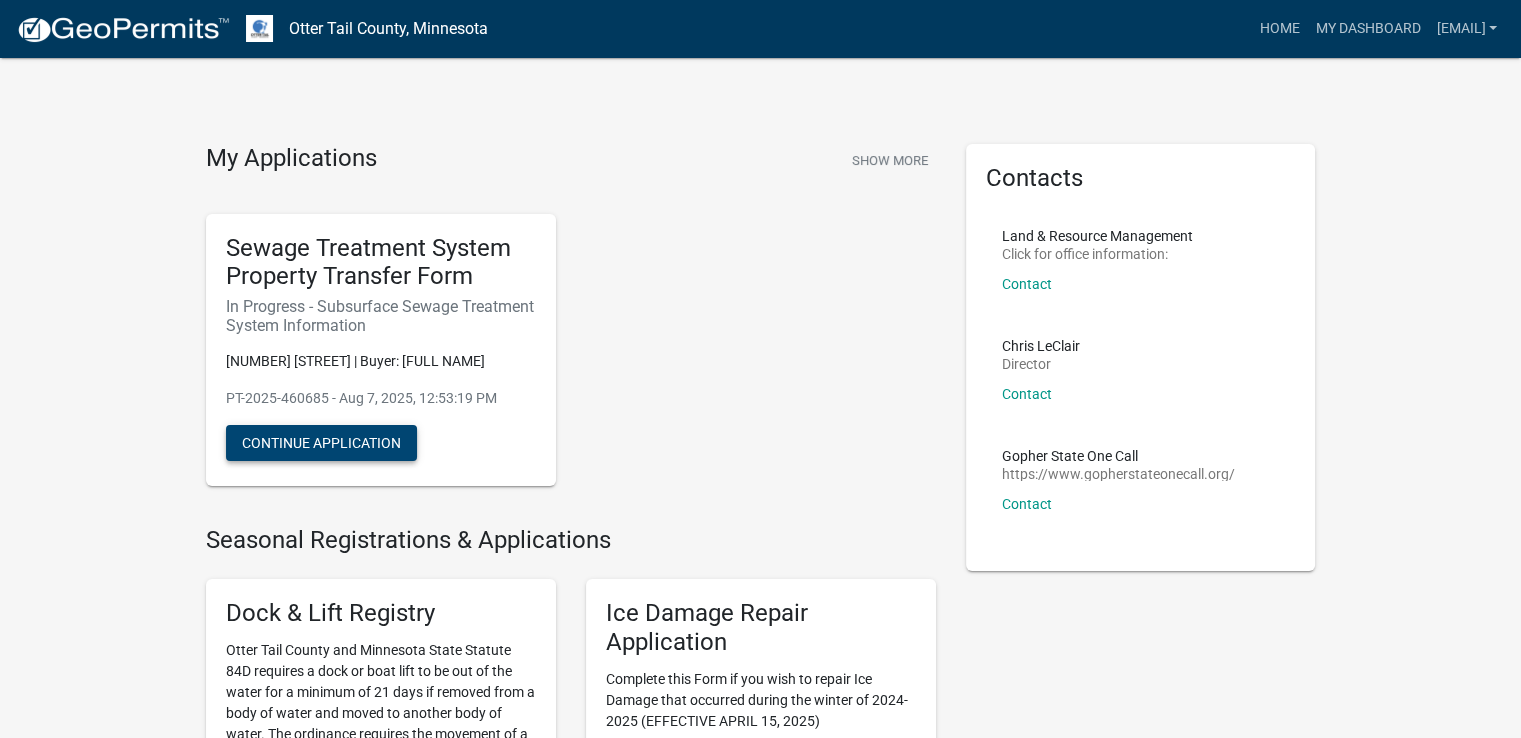 drag, startPoint x: 304, startPoint y: 449, endPoint x: 705, endPoint y: 391, distance: 405.1728 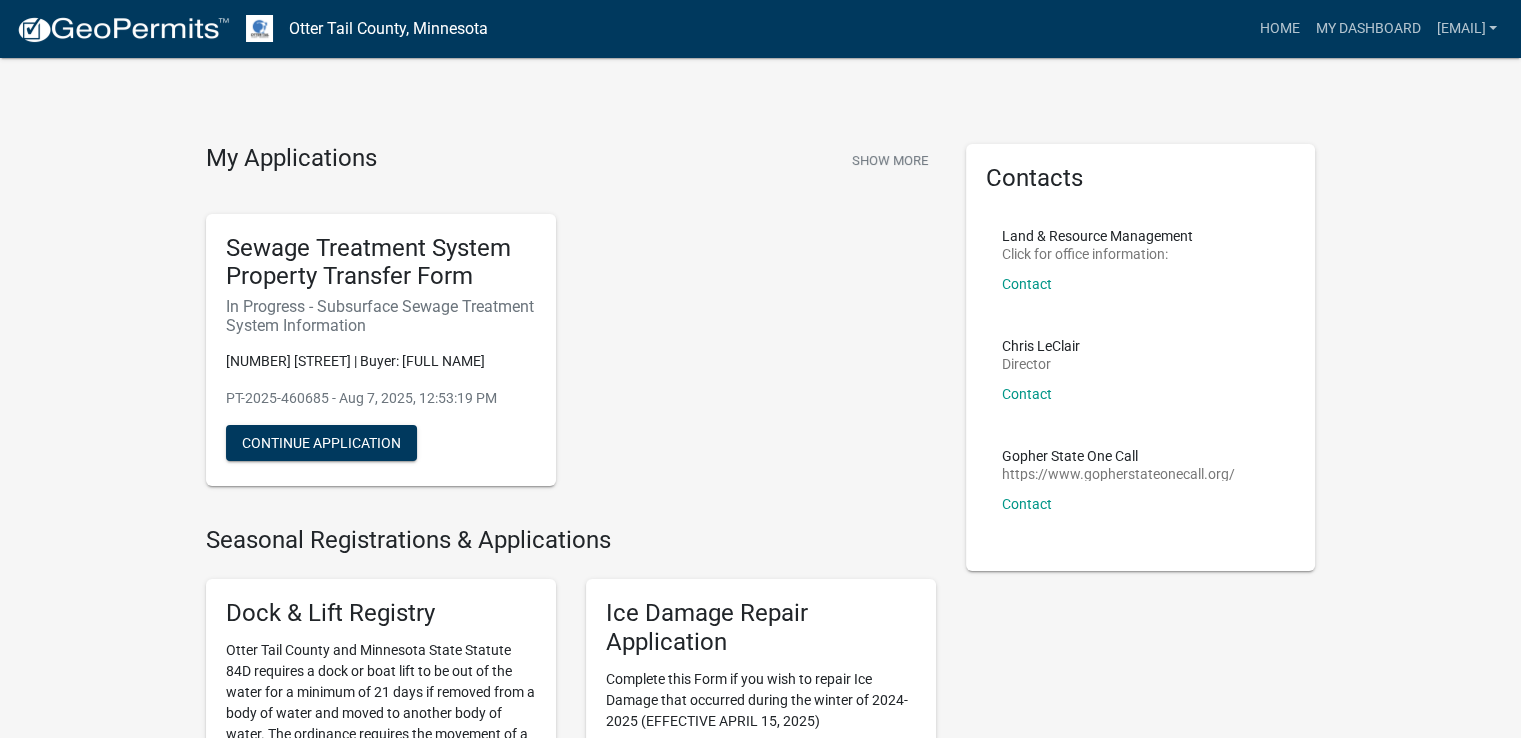 drag, startPoint x: 227, startPoint y: 242, endPoint x: 504, endPoint y: 397, distance: 317.4177 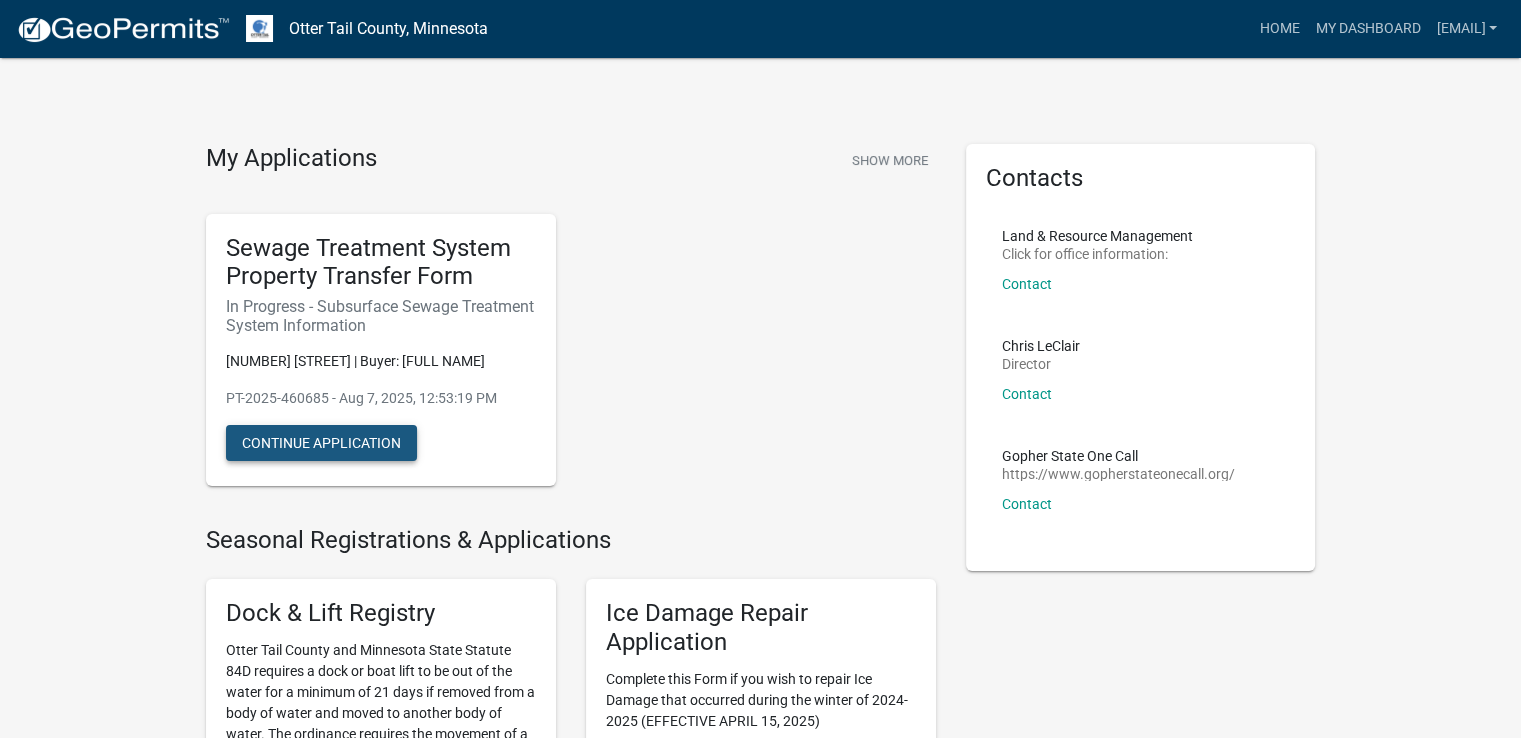 click on "Continue Application" 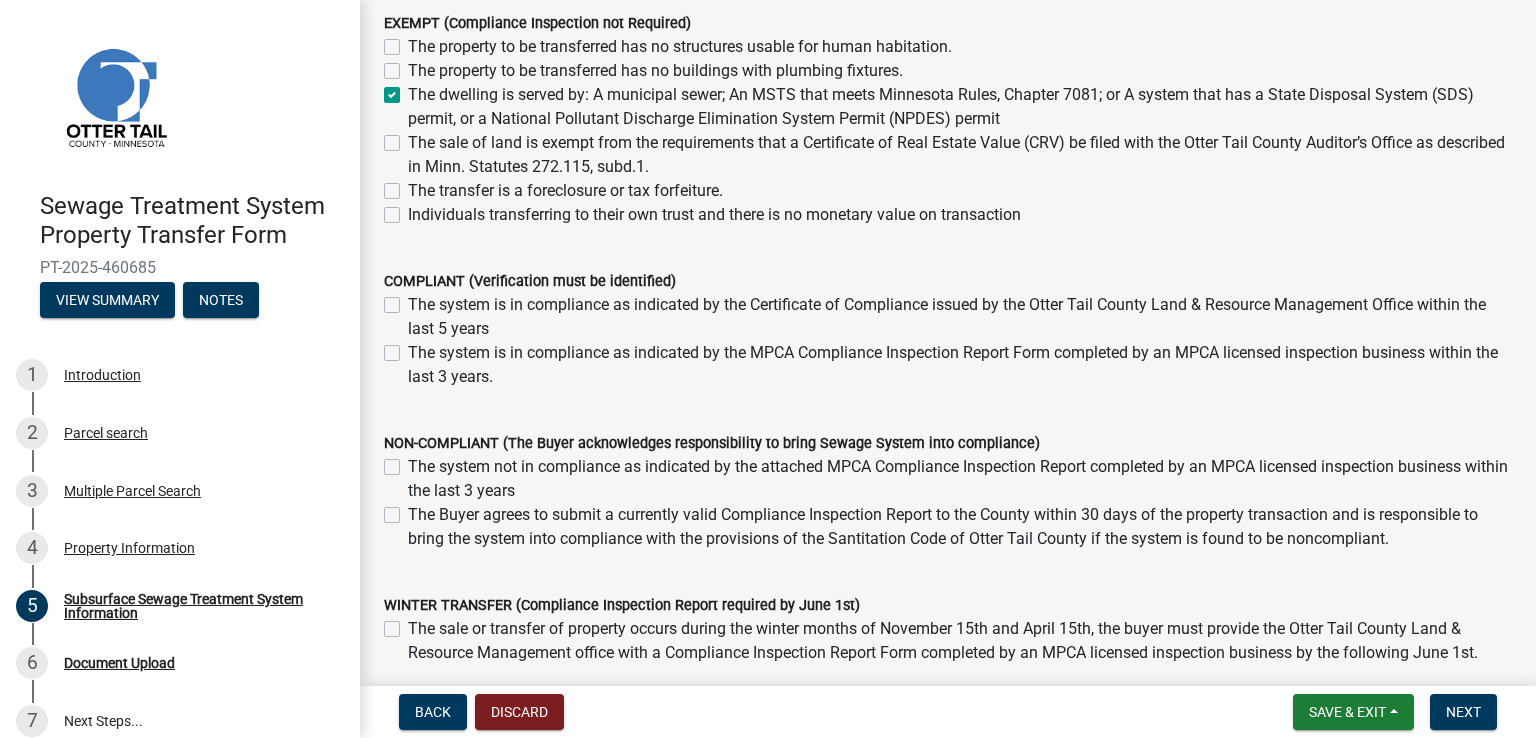 scroll, scrollTop: 300, scrollLeft: 0, axis: vertical 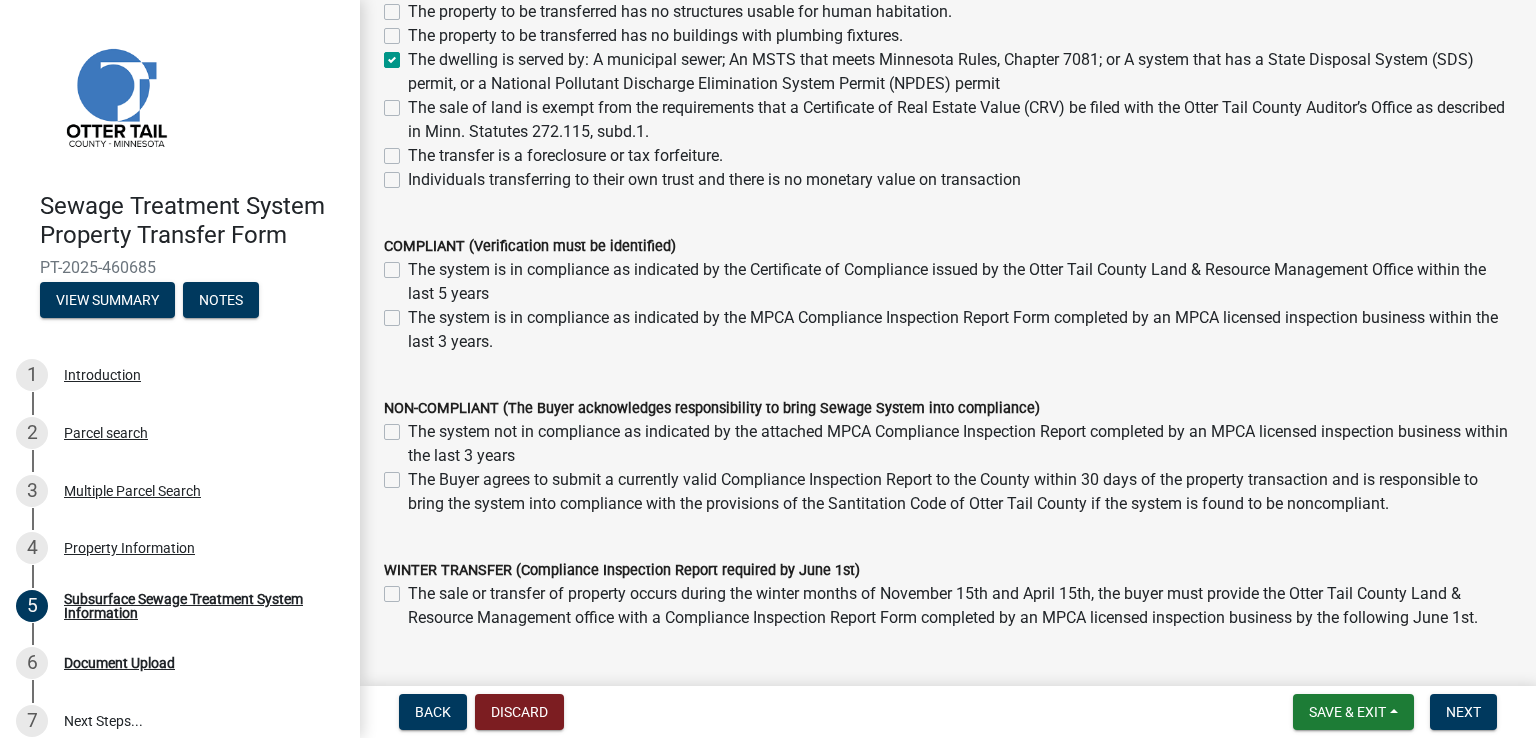 click on "The Buyer agrees to submit a currently valid Compliance Inspection Report to the County within 30 days of the property transaction and is responsible to bring the system into compliance with the provisions of the Santitation Code of Otter Tail County if the system is found to be noncompliant." 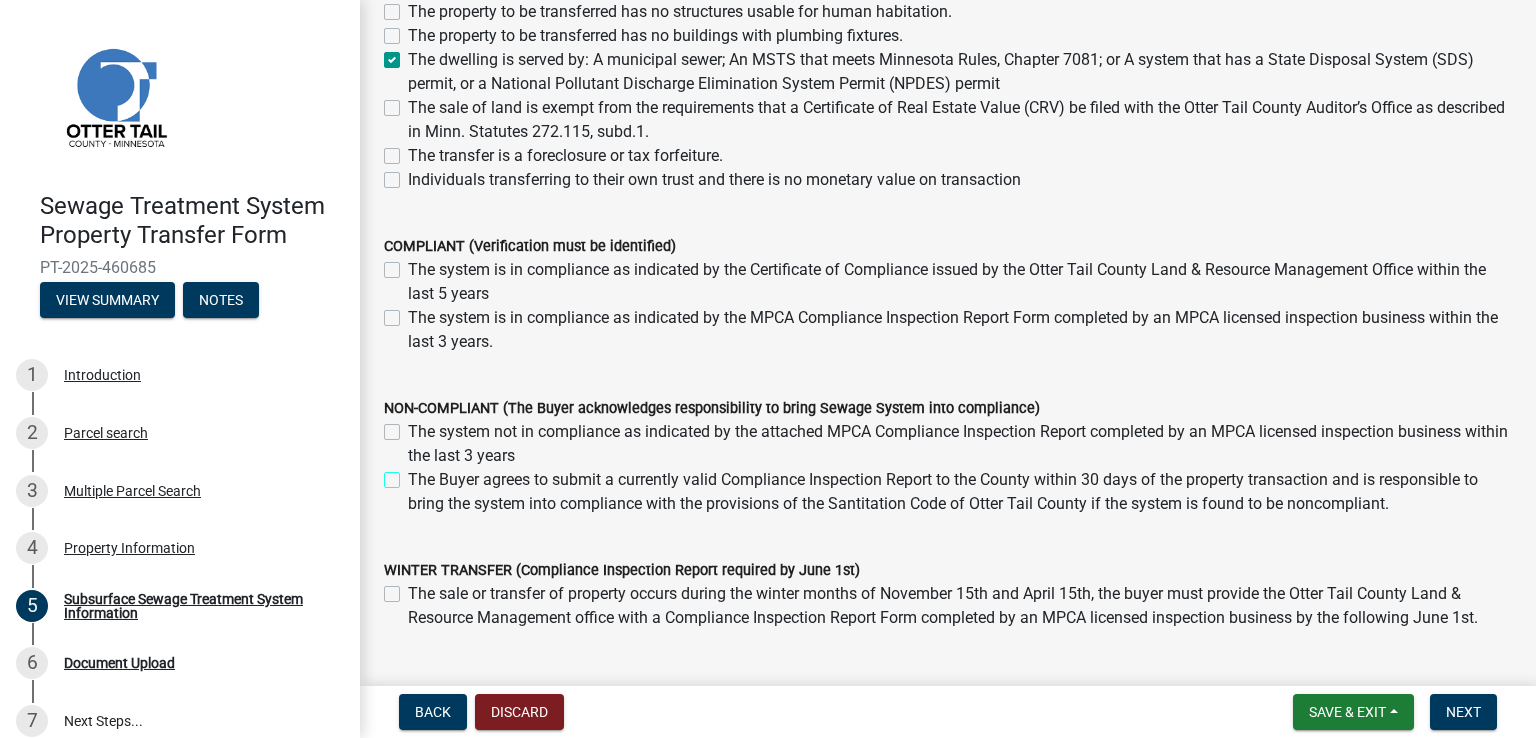 click on "The Buyer agrees to submit a currently valid Compliance Inspection Report to the County within 30 days of the property transaction and is responsible to bring the system into compliance with the provisions of the Santitation Code of Otter Tail County if the system is found to be noncompliant." at bounding box center [414, 474] 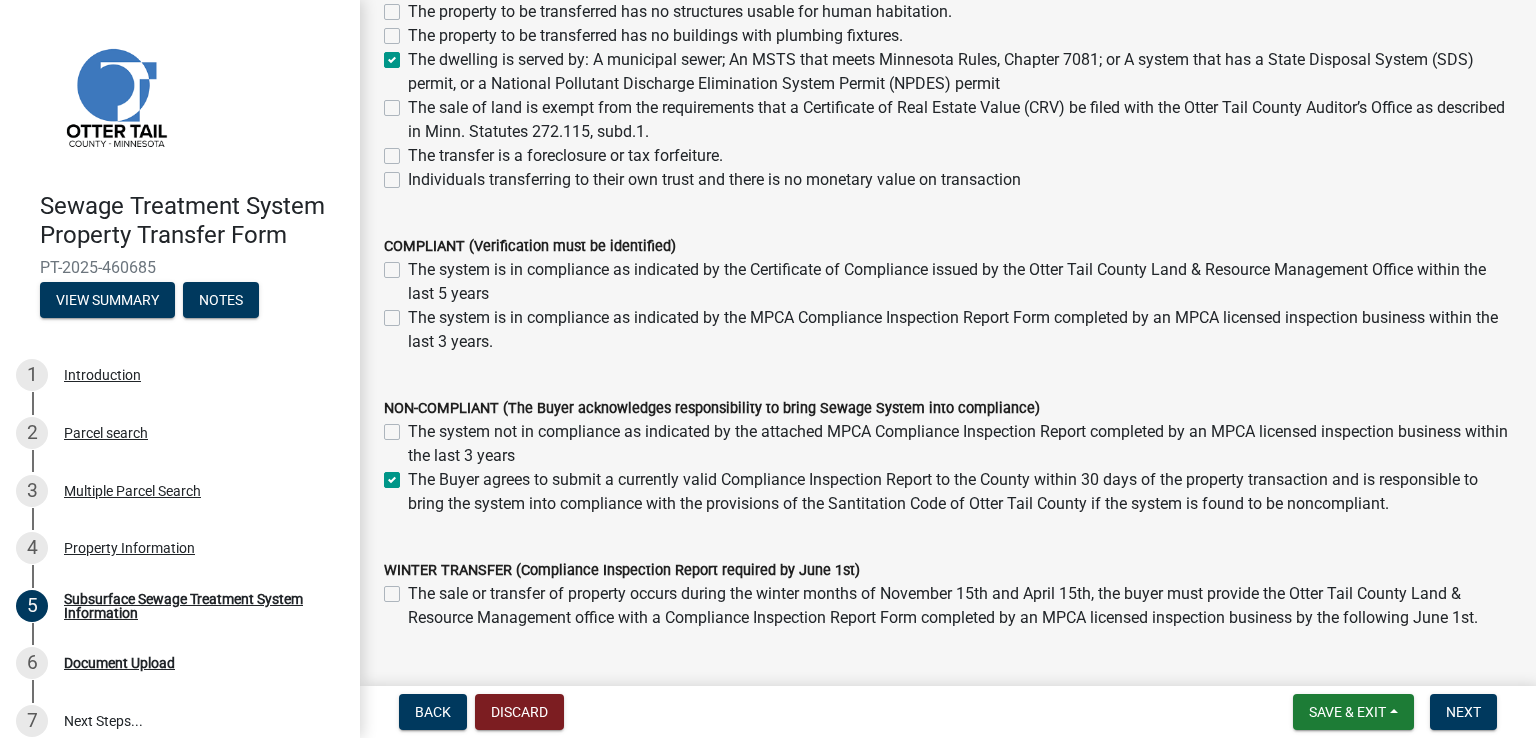 checkbox on "false" 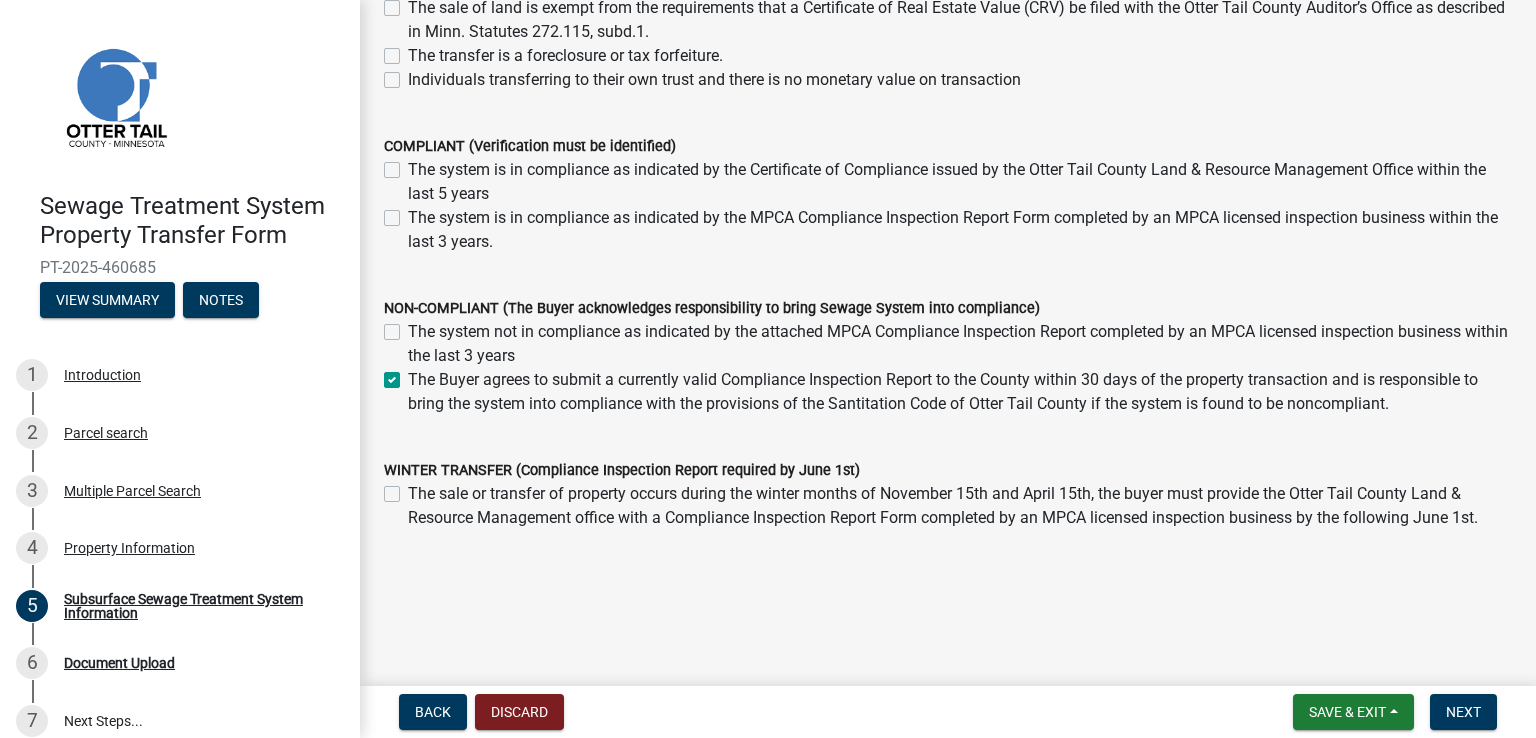 scroll, scrollTop: 412, scrollLeft: 0, axis: vertical 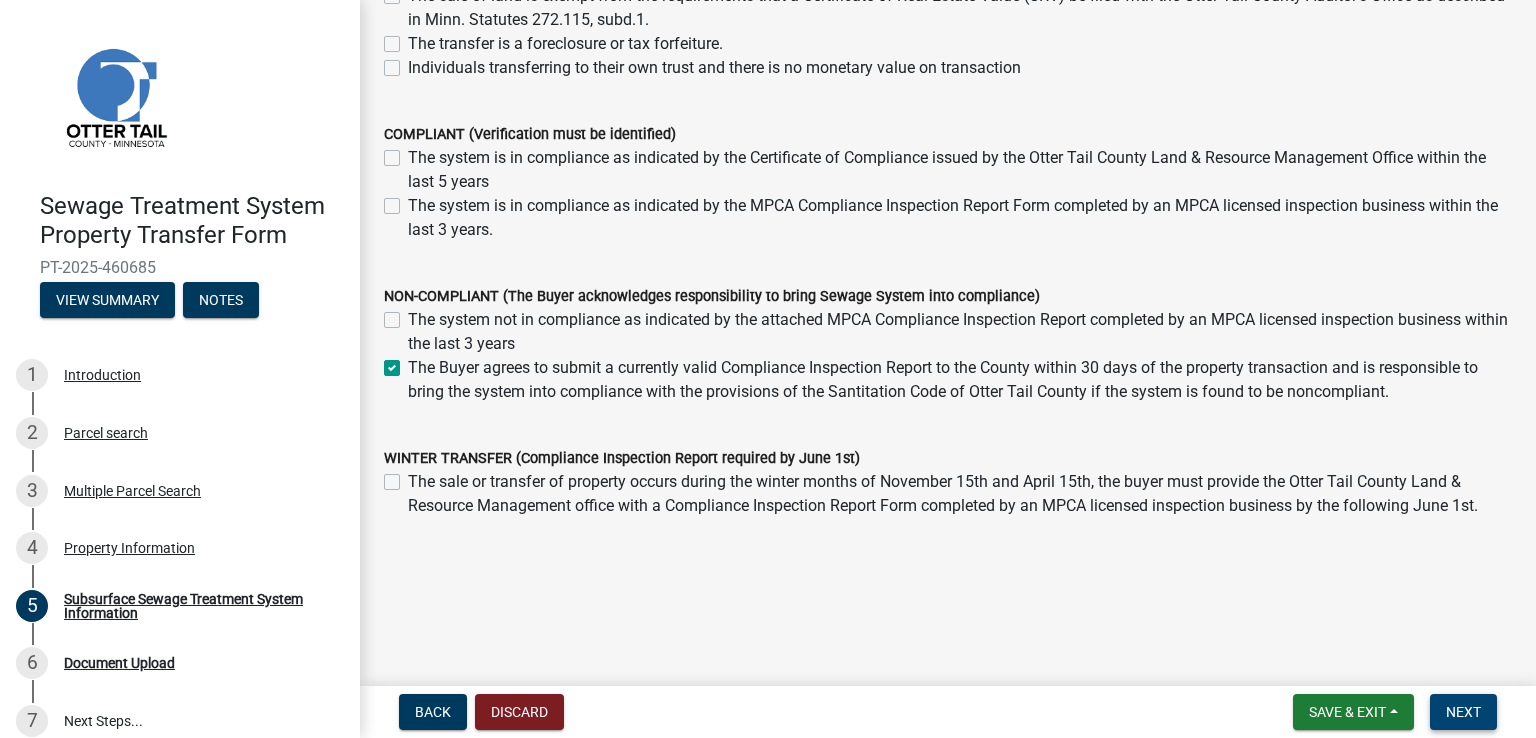 drag, startPoint x: 1456, startPoint y: 713, endPoint x: 909, endPoint y: 588, distance: 561.1007 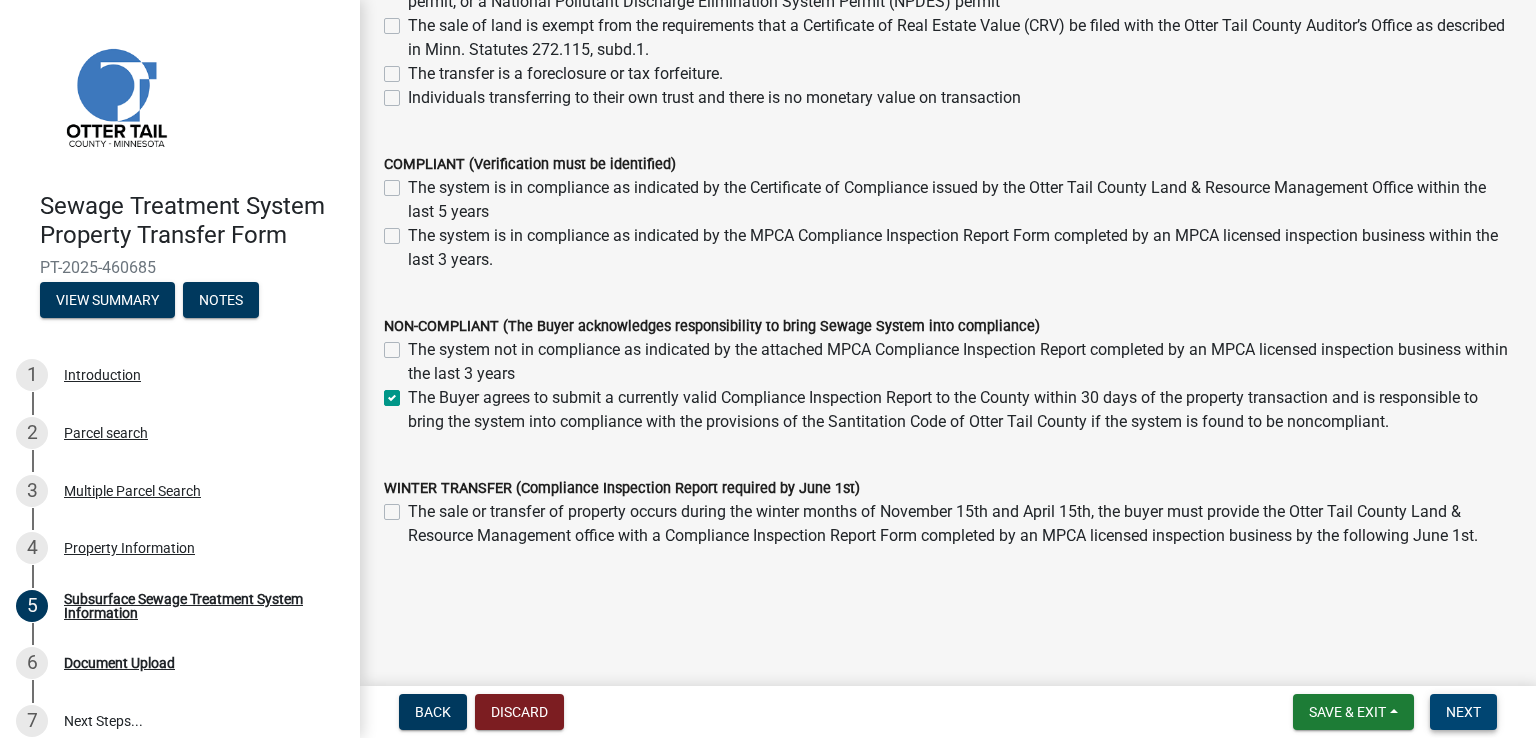 scroll, scrollTop: 412, scrollLeft: 0, axis: vertical 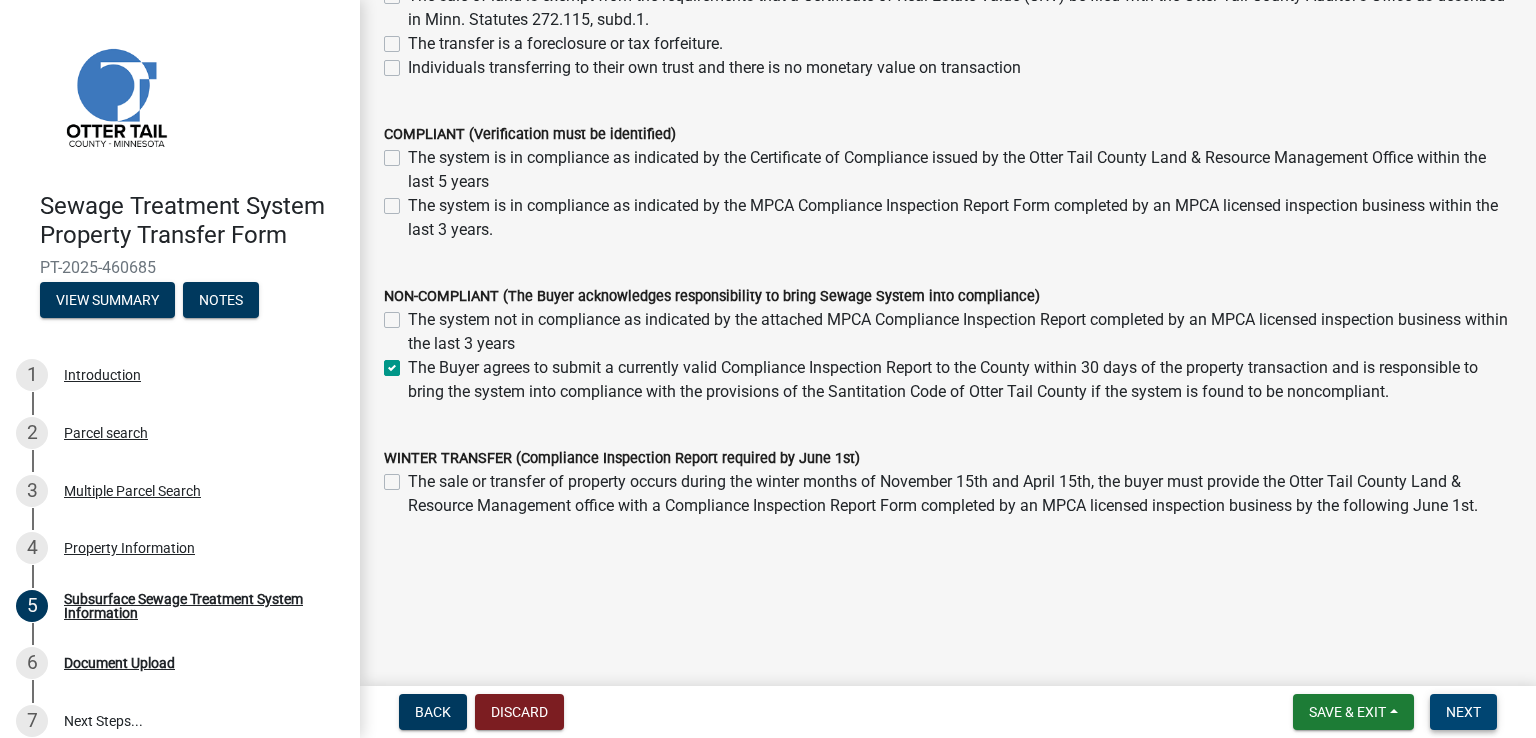 click on "Next" at bounding box center [1463, 712] 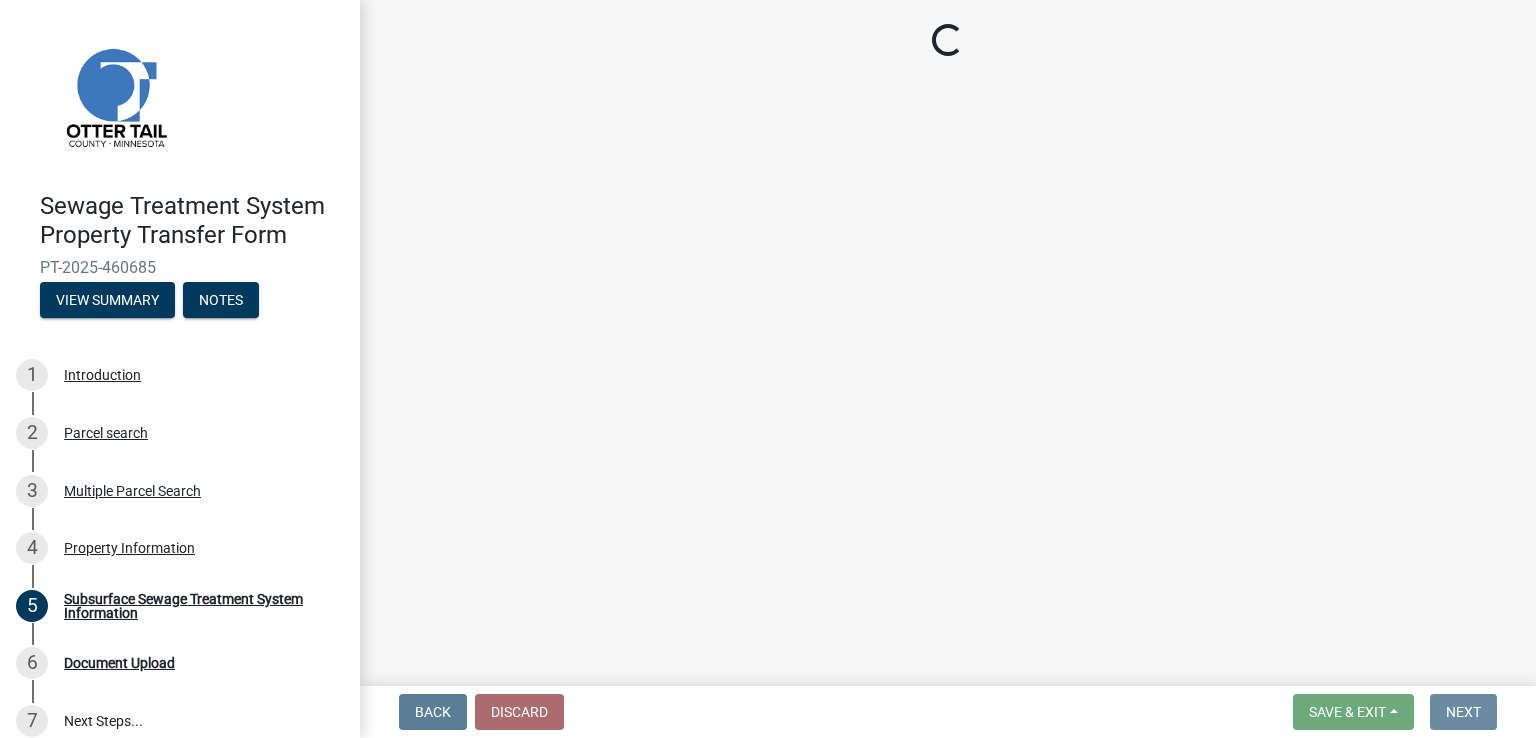 scroll, scrollTop: 0, scrollLeft: 0, axis: both 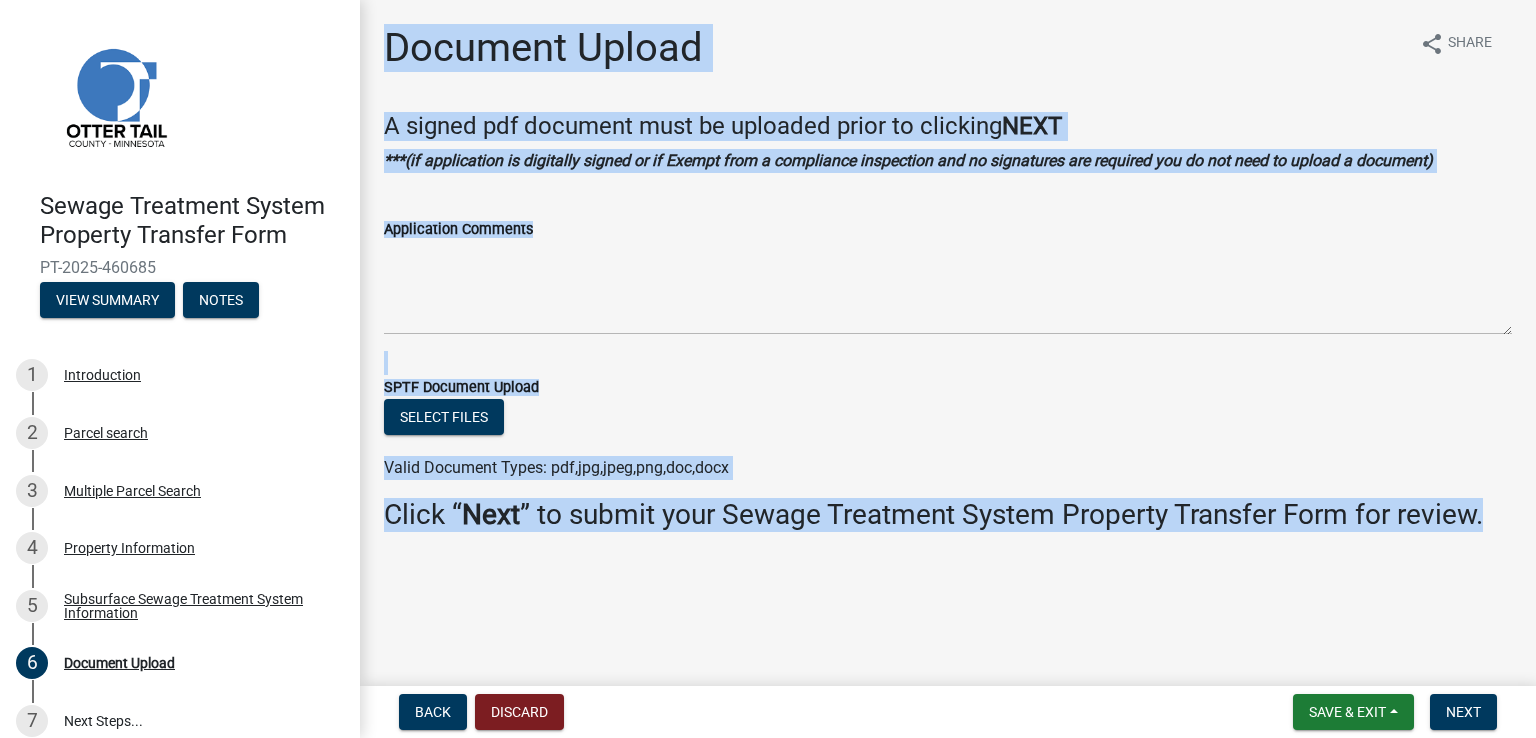 drag, startPoint x: 383, startPoint y: 47, endPoint x: 1488, endPoint y: 570, distance: 1222.5195 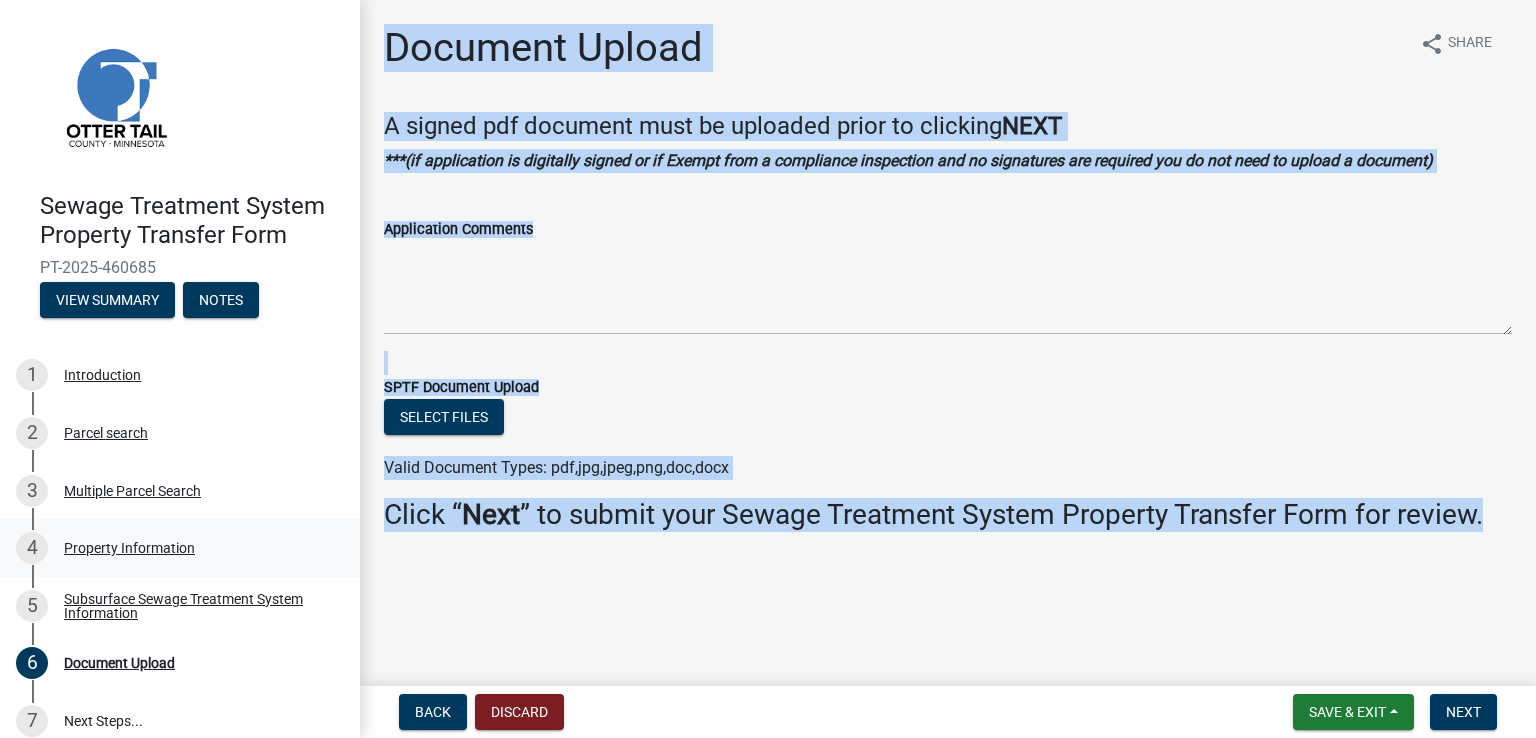 copy on "Document Upload share Share A signed pdf document must be uploaded prior to clicking  NEXT ***(if application is digitally signed or if Exempt from a compliance inspection and no signatures are required you do not need to upload a document)  Application Comments   SPTF Document Upload   Select files  Valid Document Types: pdf,jpg,jpeg,png,doc,docx Click “ Next ” to submit your Sewage Treatment System Property Transfer Form for review." 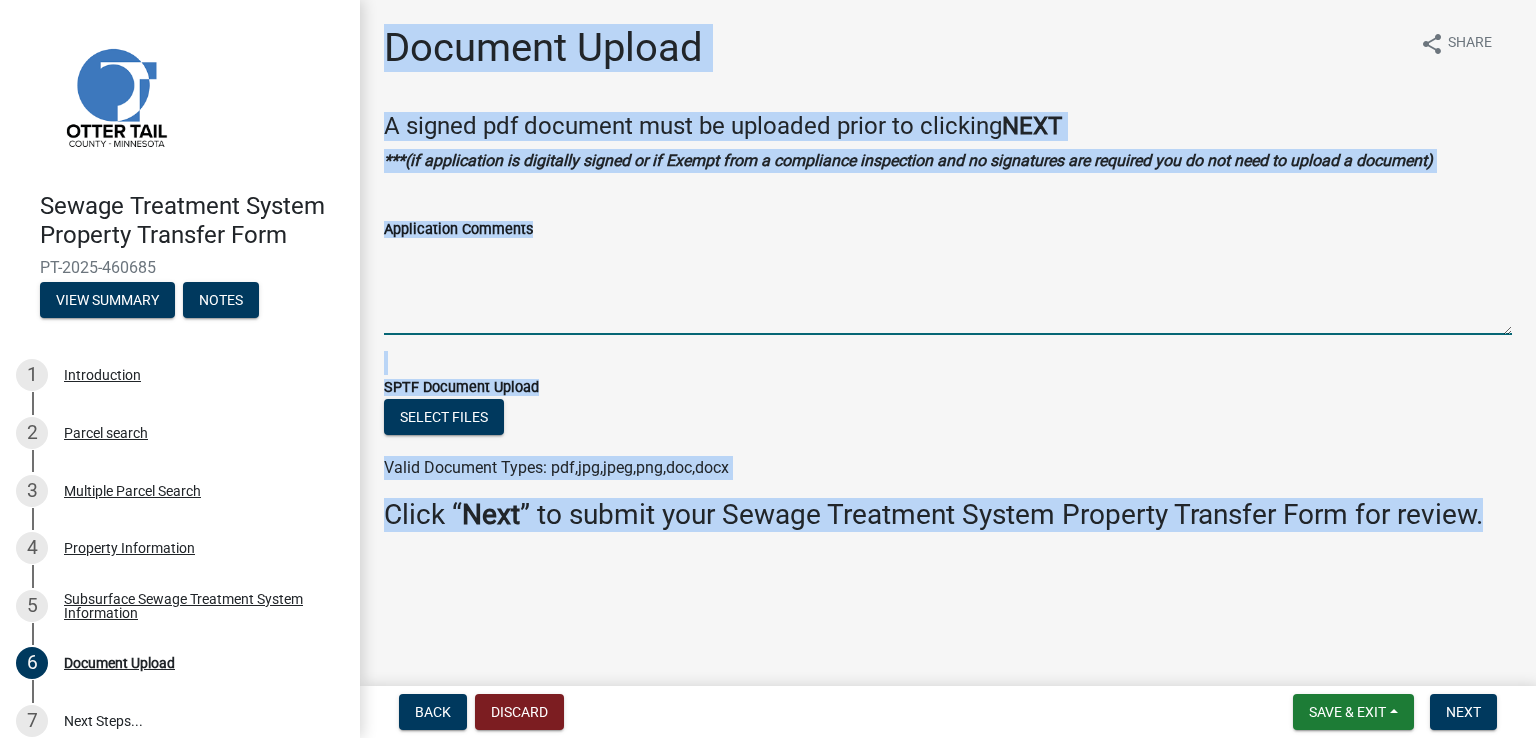 click on "Application Comments" at bounding box center [948, 288] 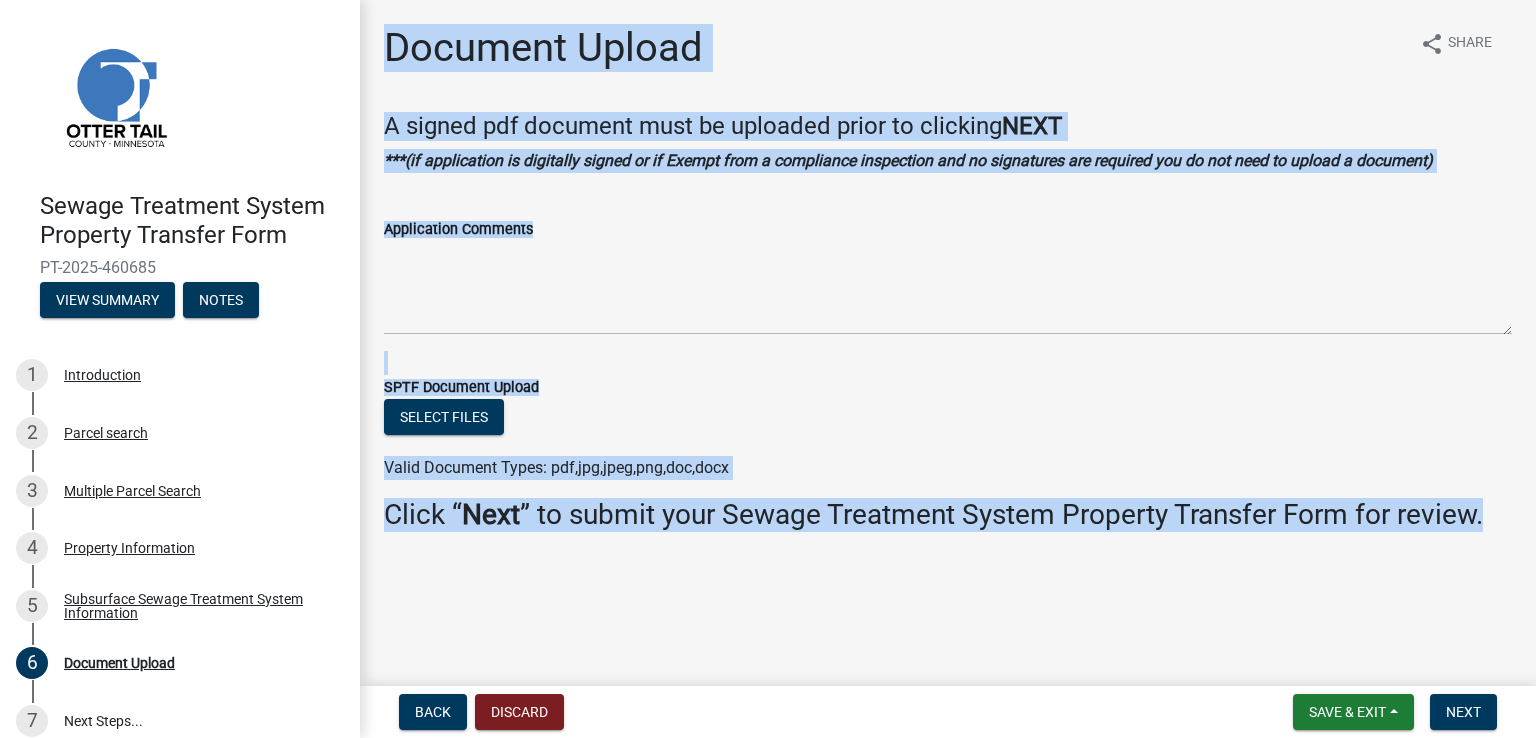 click on "Application Comments" 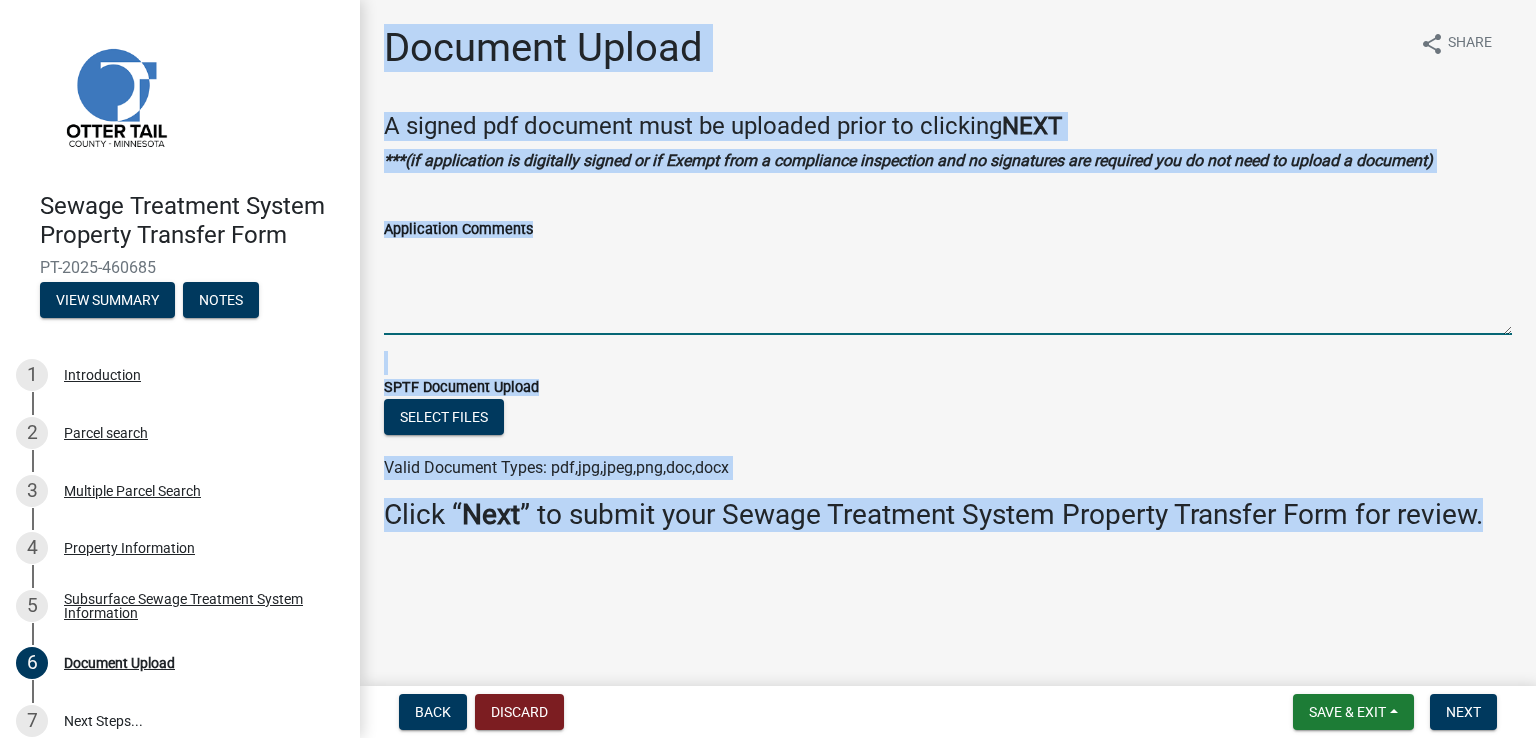 click on "Application Comments" at bounding box center [948, 288] 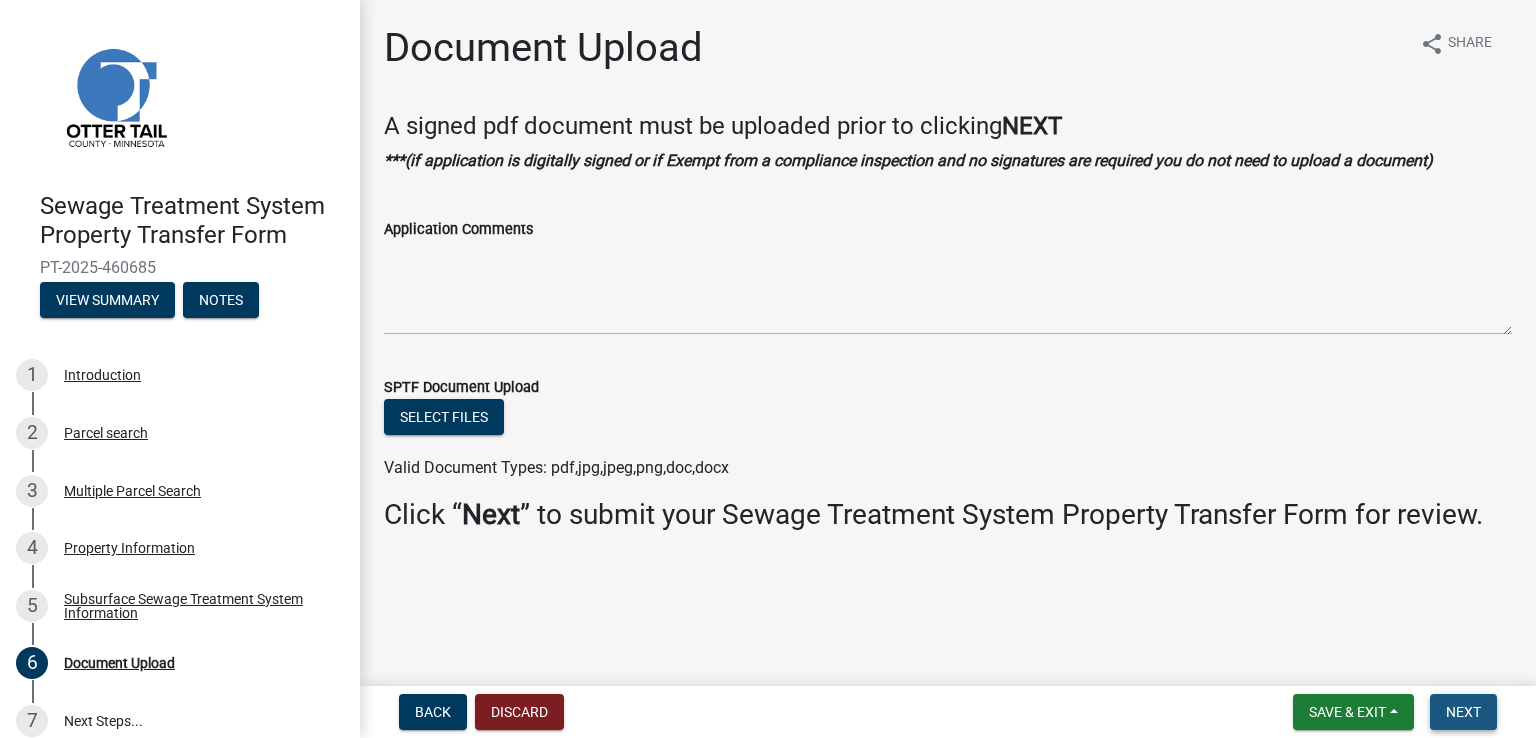 click on "Next" at bounding box center (1463, 712) 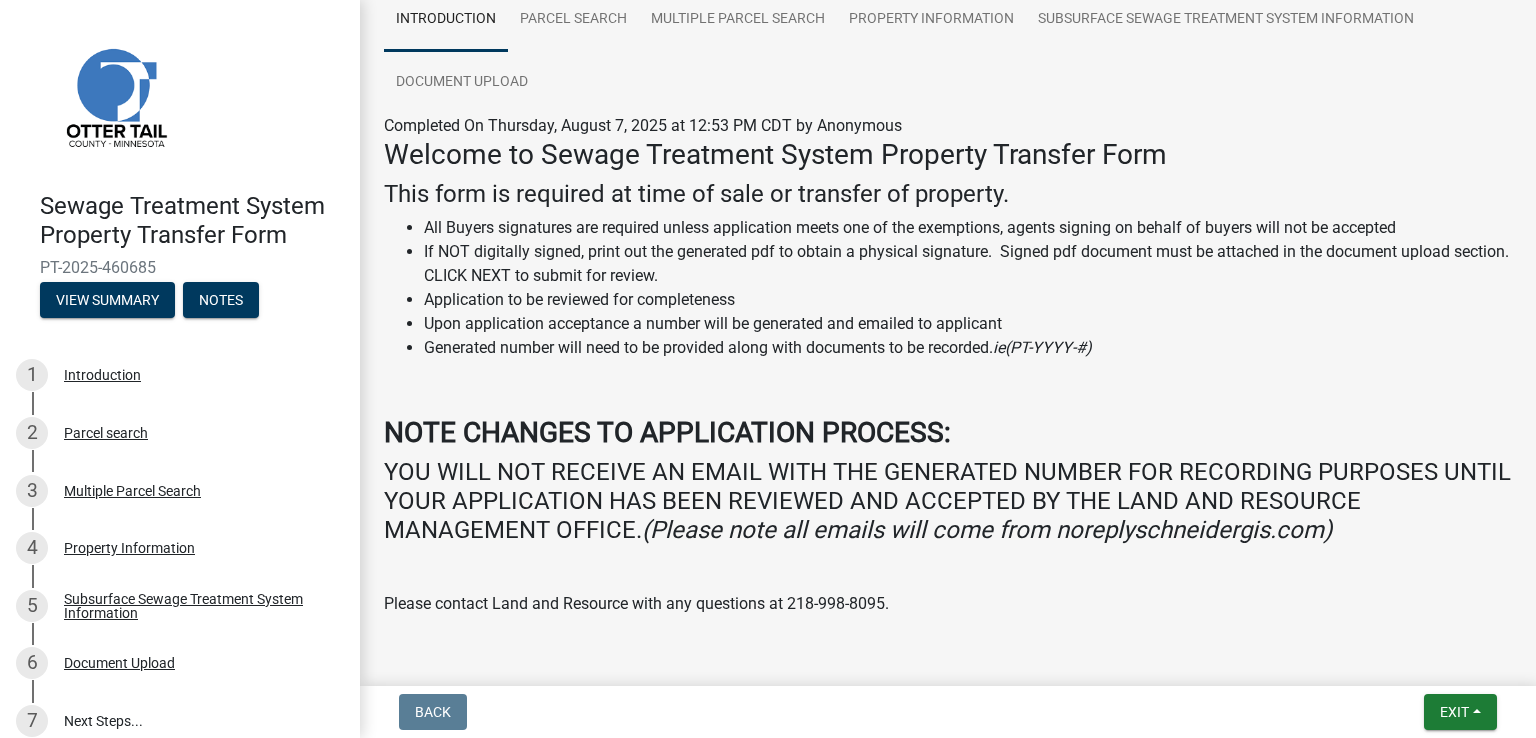 scroll, scrollTop: 0, scrollLeft: 0, axis: both 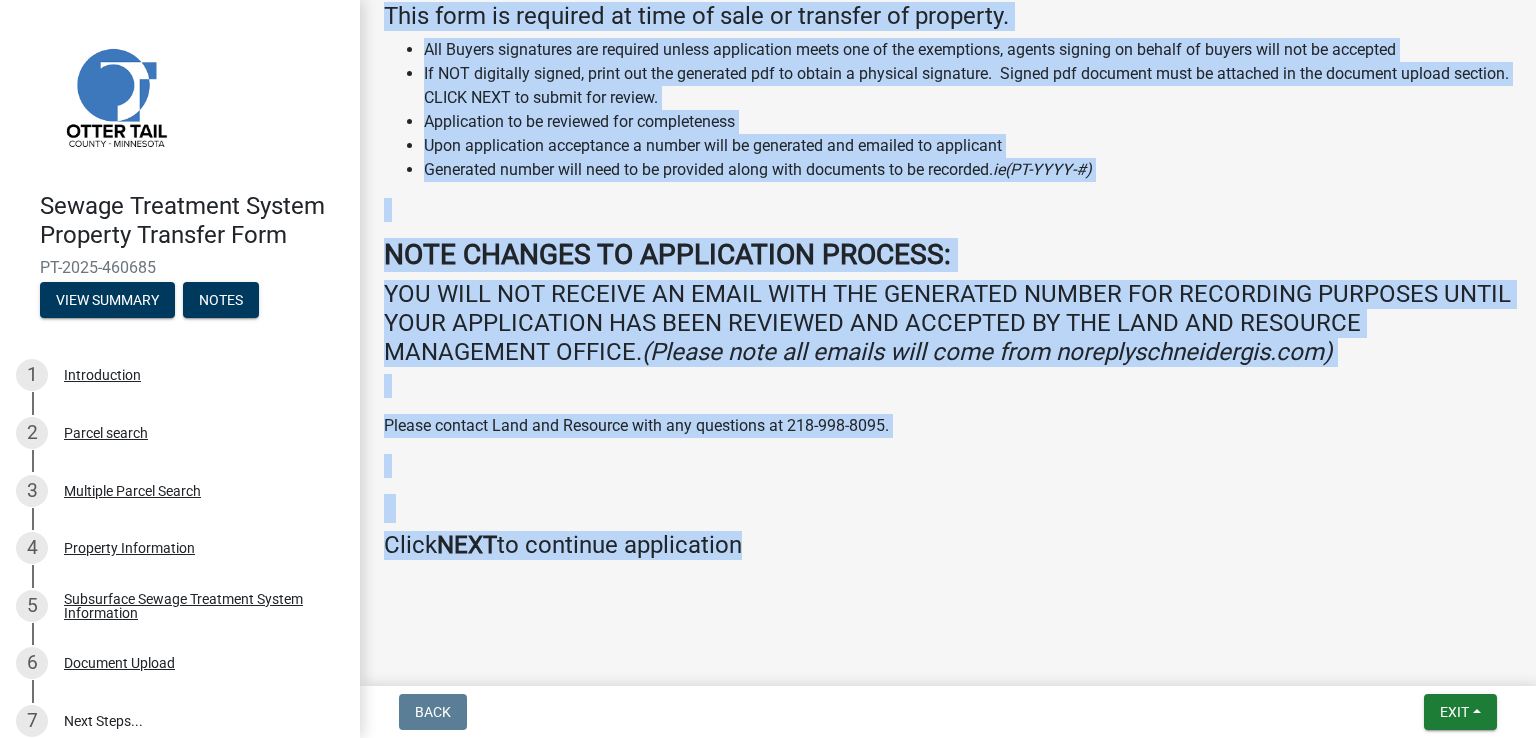 drag, startPoint x: 383, startPoint y: 48, endPoint x: 862, endPoint y: 581, distance: 716.61005 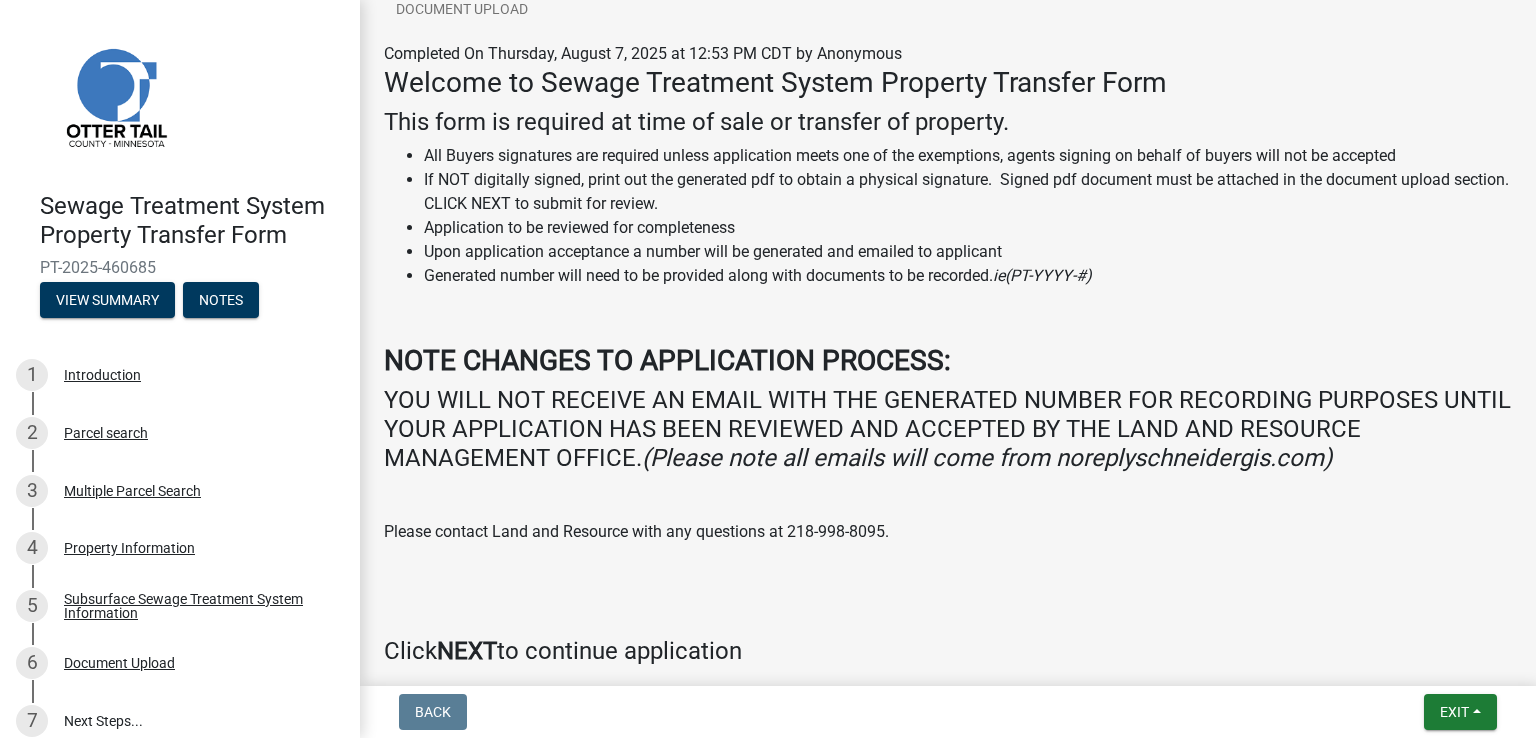scroll, scrollTop: 343, scrollLeft: 0, axis: vertical 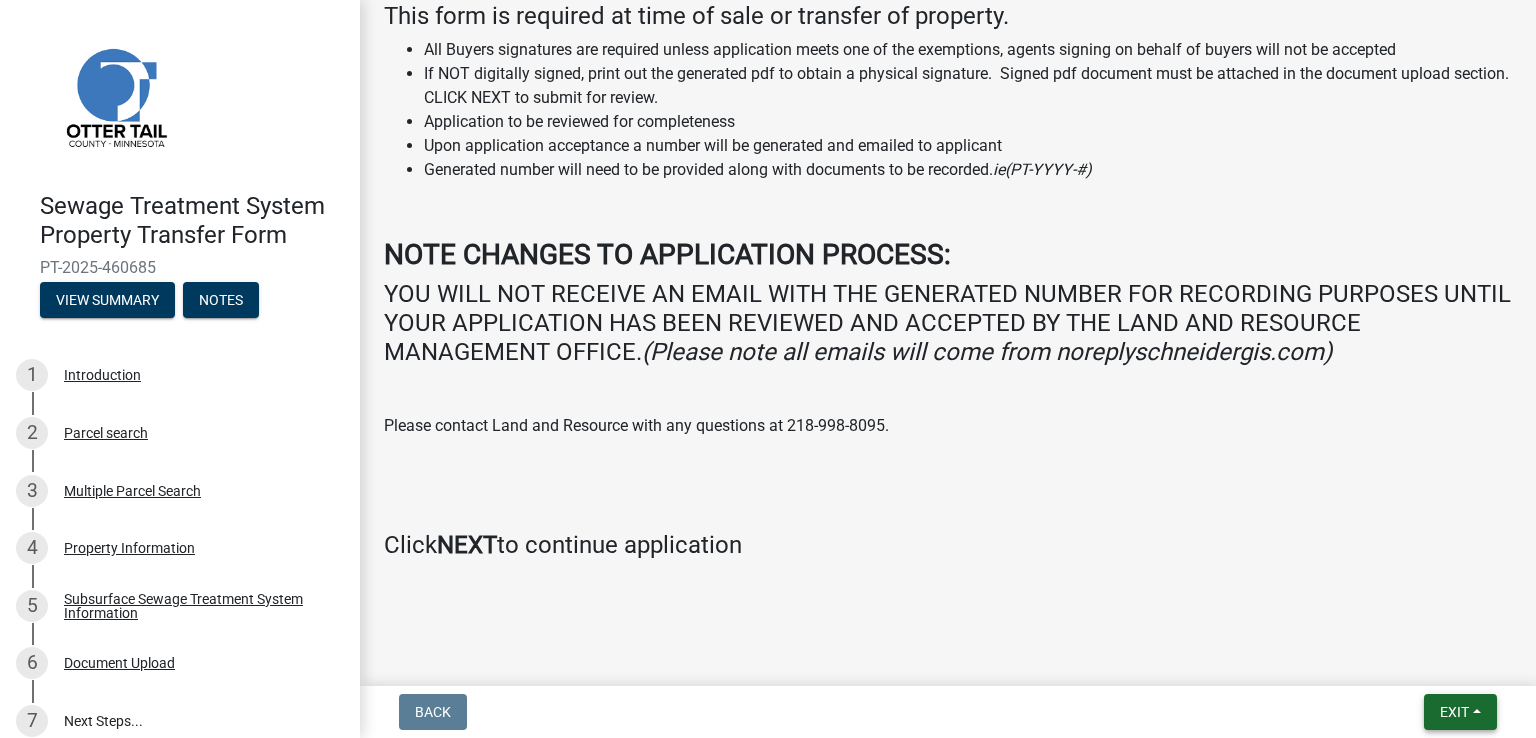 click on "Exit" at bounding box center (1460, 712) 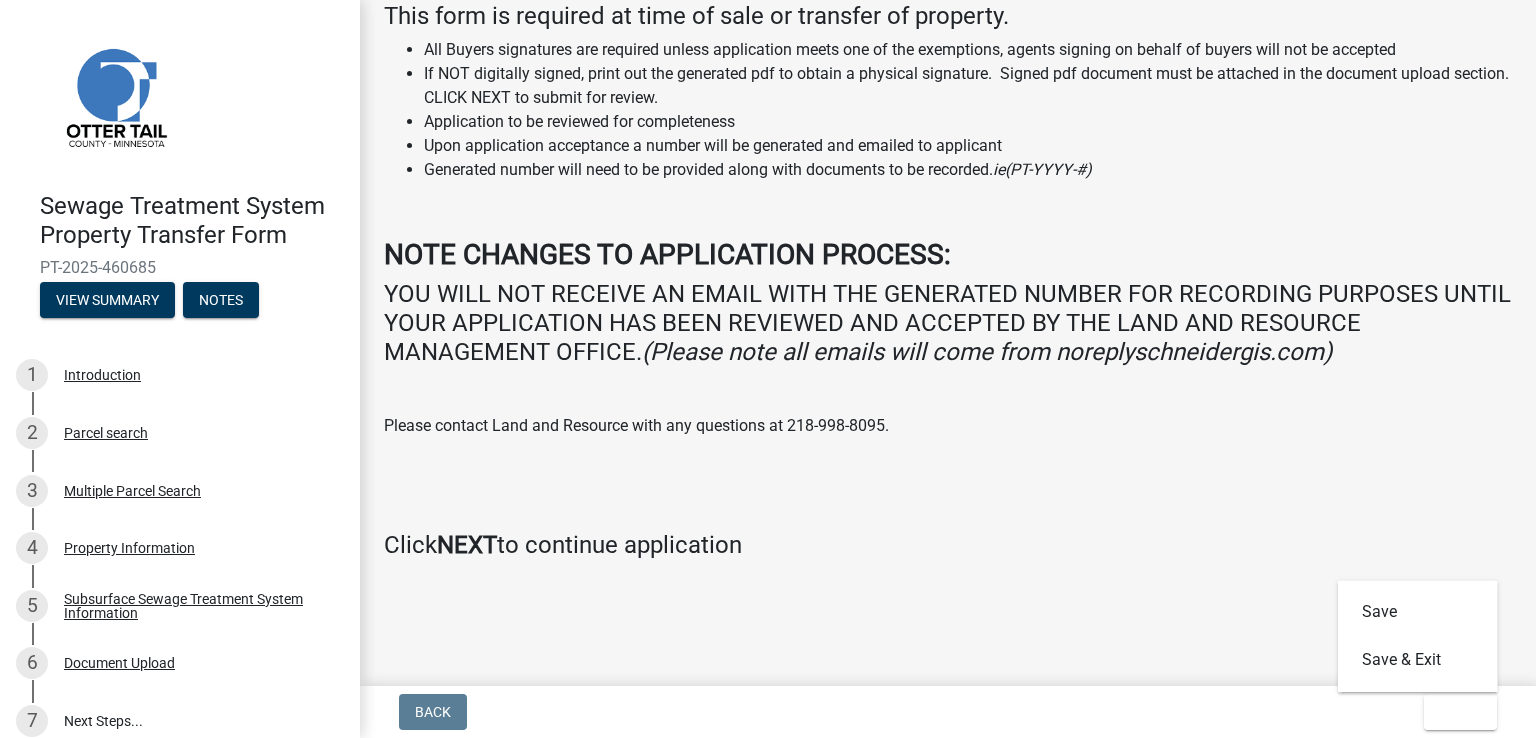 click 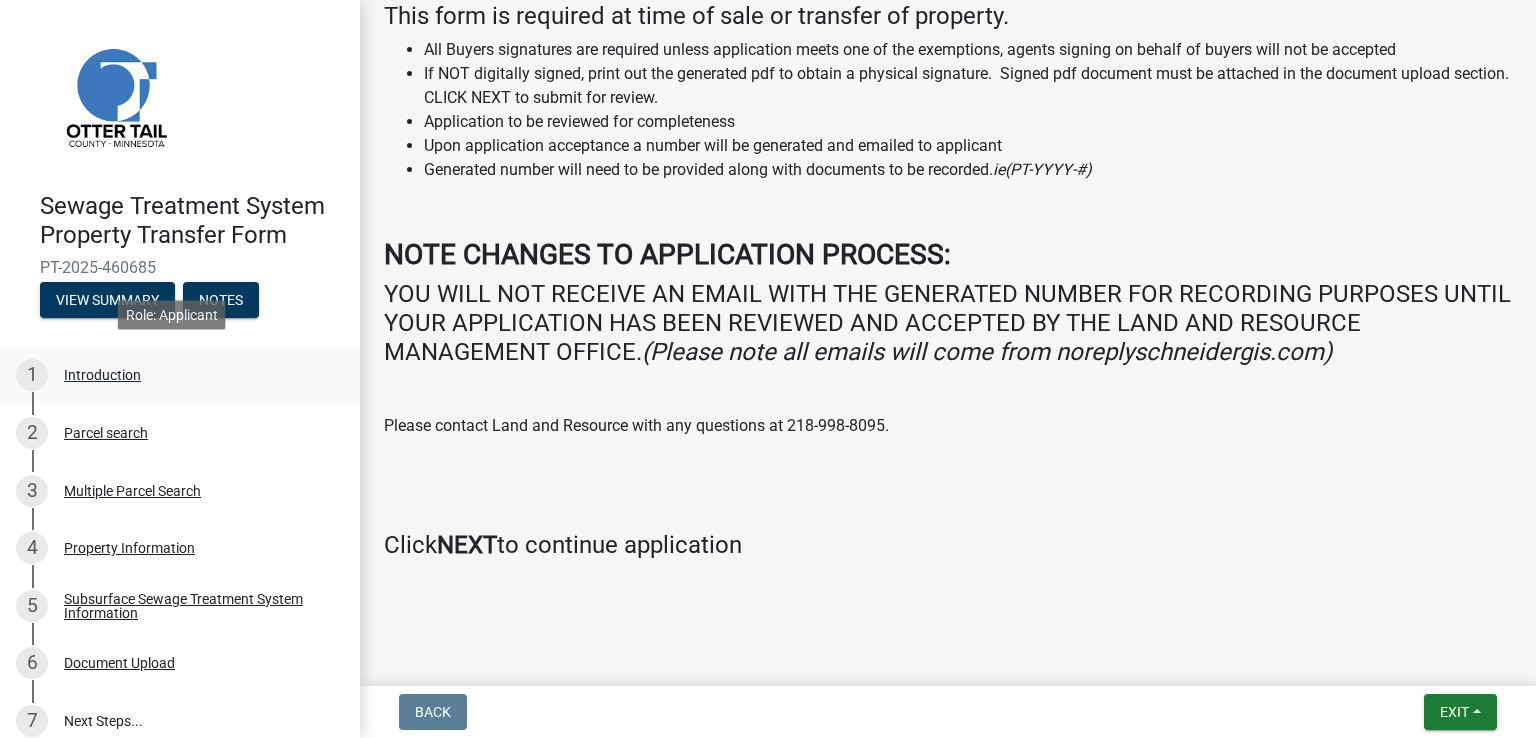 scroll, scrollTop: 20, scrollLeft: 0, axis: vertical 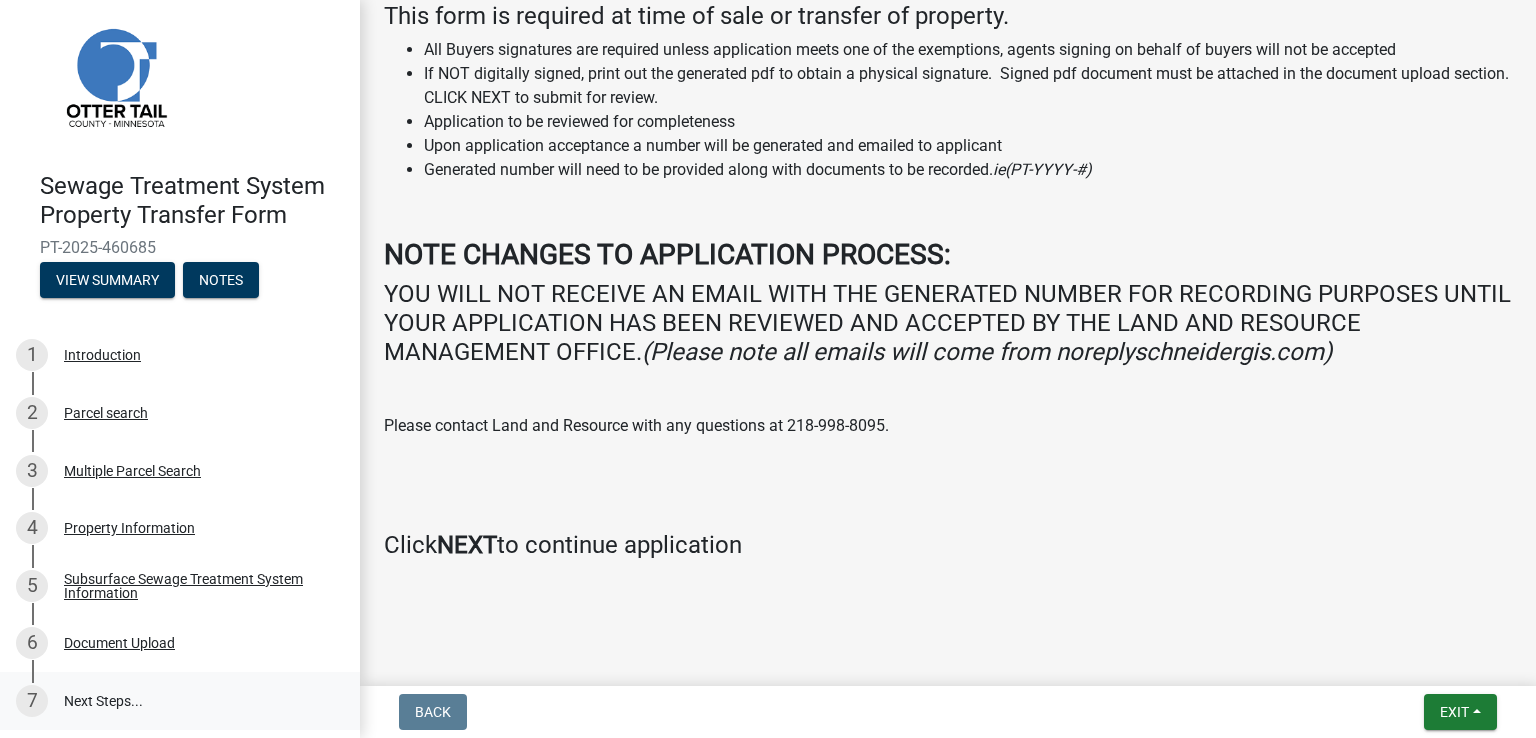 click on "7   Next Steps..." at bounding box center [180, 701] 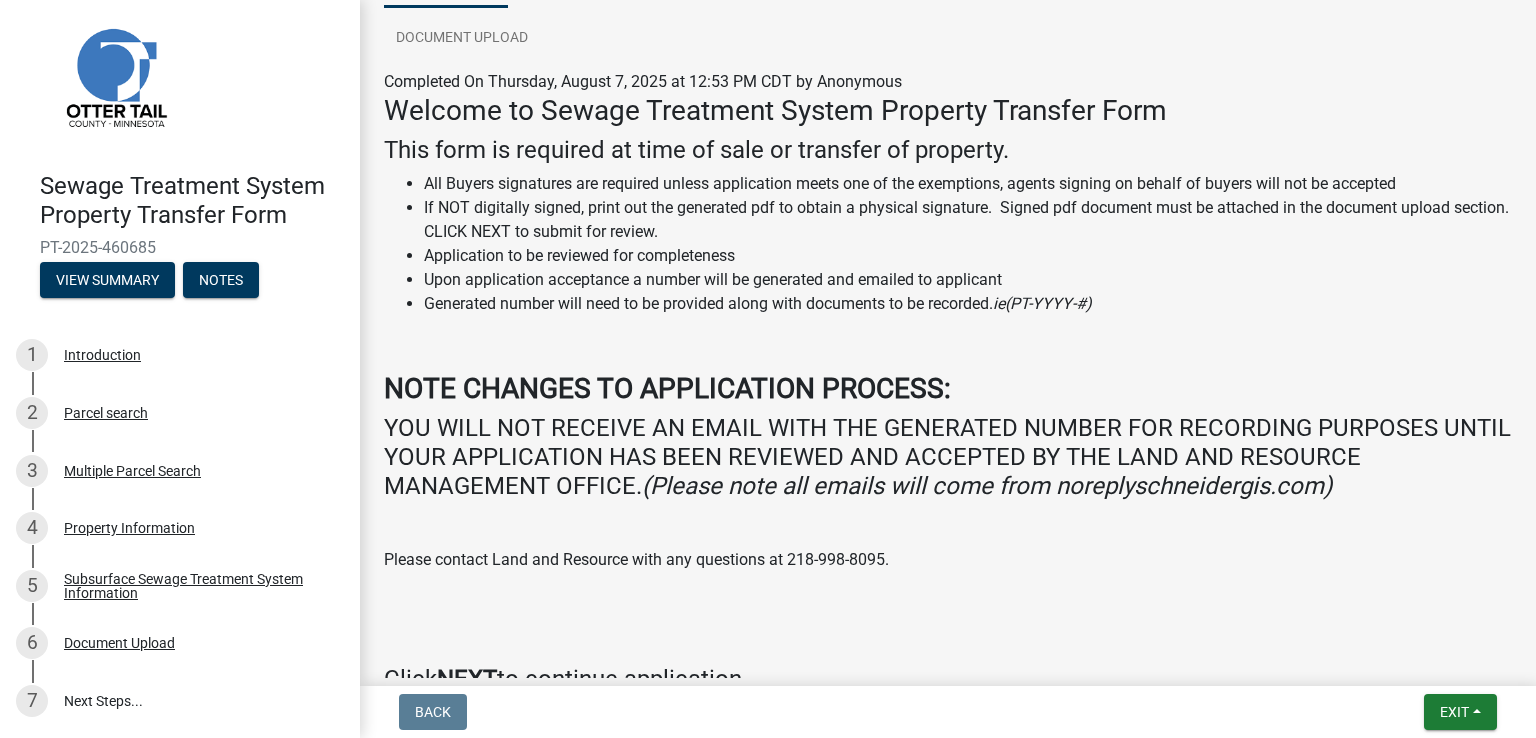 scroll, scrollTop: 343, scrollLeft: 0, axis: vertical 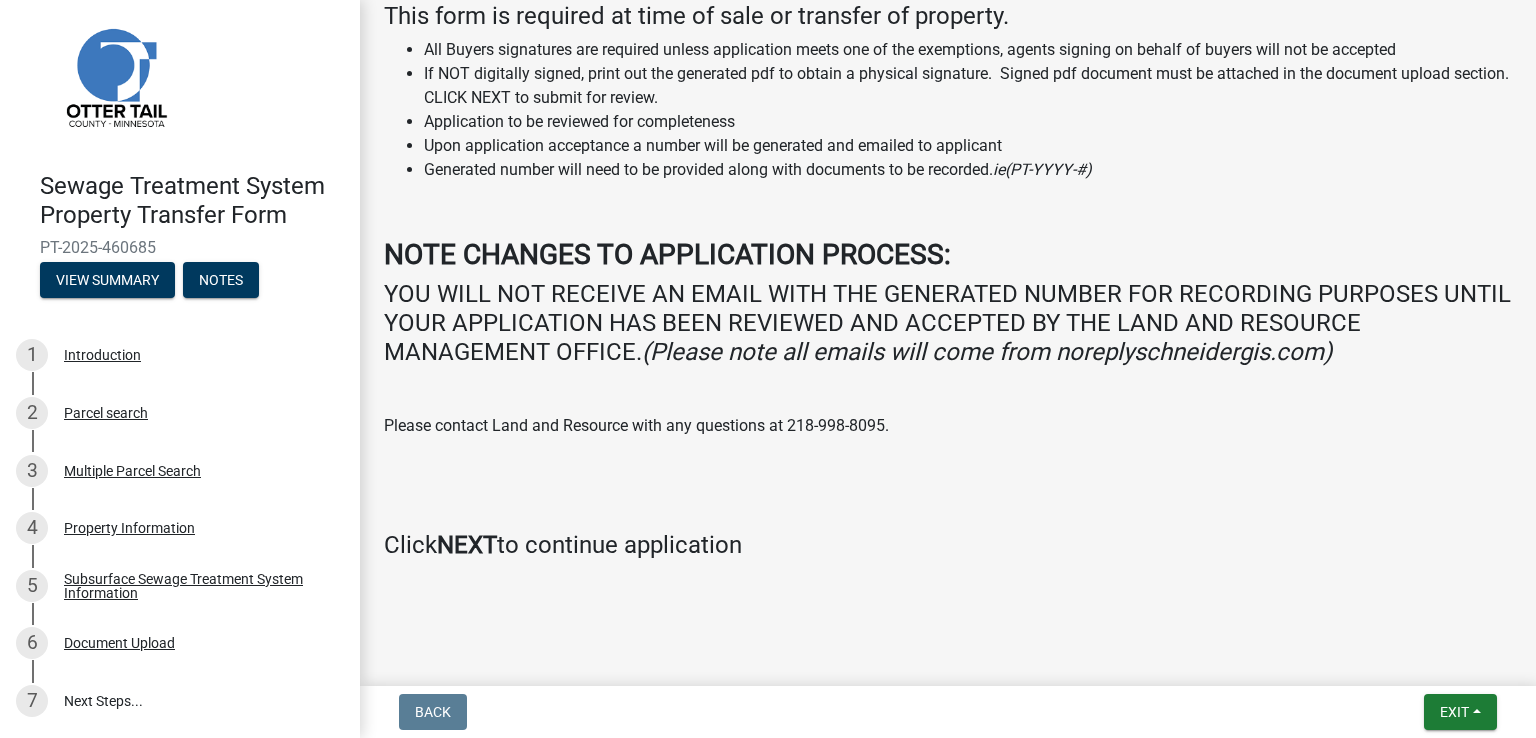click on "Welcome to Sewage Treatment System Property Transfer Form This form is required at time of sale or transfer of property. All Buyers signatures are required unless application meets one of the exemptions, agents signing on behalf of buyers will not be accepted If NOT digitally signed, print out the generated pdf to obtain a physical signature.  Signed pdf document must be attached in the document upload section. CLICK NEXT to submit for review. Application to be reviewed for completeness Upon application acceptance a number will be generated and emailed to applicant Generated number will need to be provided along with documents to be recorded.  ie(PT-YYYY-#)   NOTE CHANGES TO APPLICATION PROCESS:  YOU WILL NOT RECEIVE AN EMAIL WITH THE GENERATED NUMBER FOR RECORDING PURPOSES UNTIL YOUR APPLICATION HAS BEEN REVIEWED AND ACCEPTED BY THE LAND AND RESOURCE MANAGEMENT OFFICE.   (Please note all emails will come from noreplyschneidergis.com)   Please contact Land and Resource with any questions at 218-998-8095." 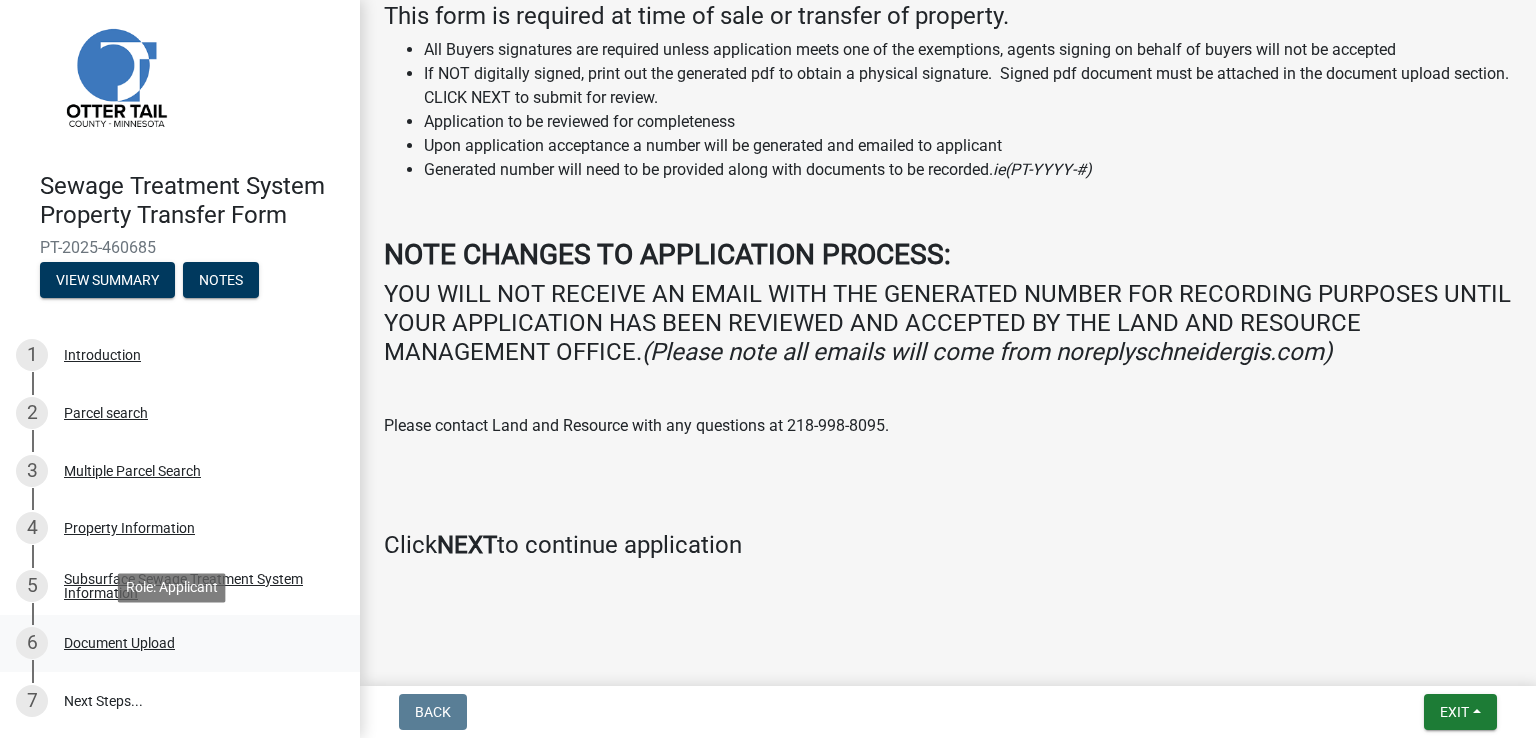 click on "Document Upload" at bounding box center (119, 643) 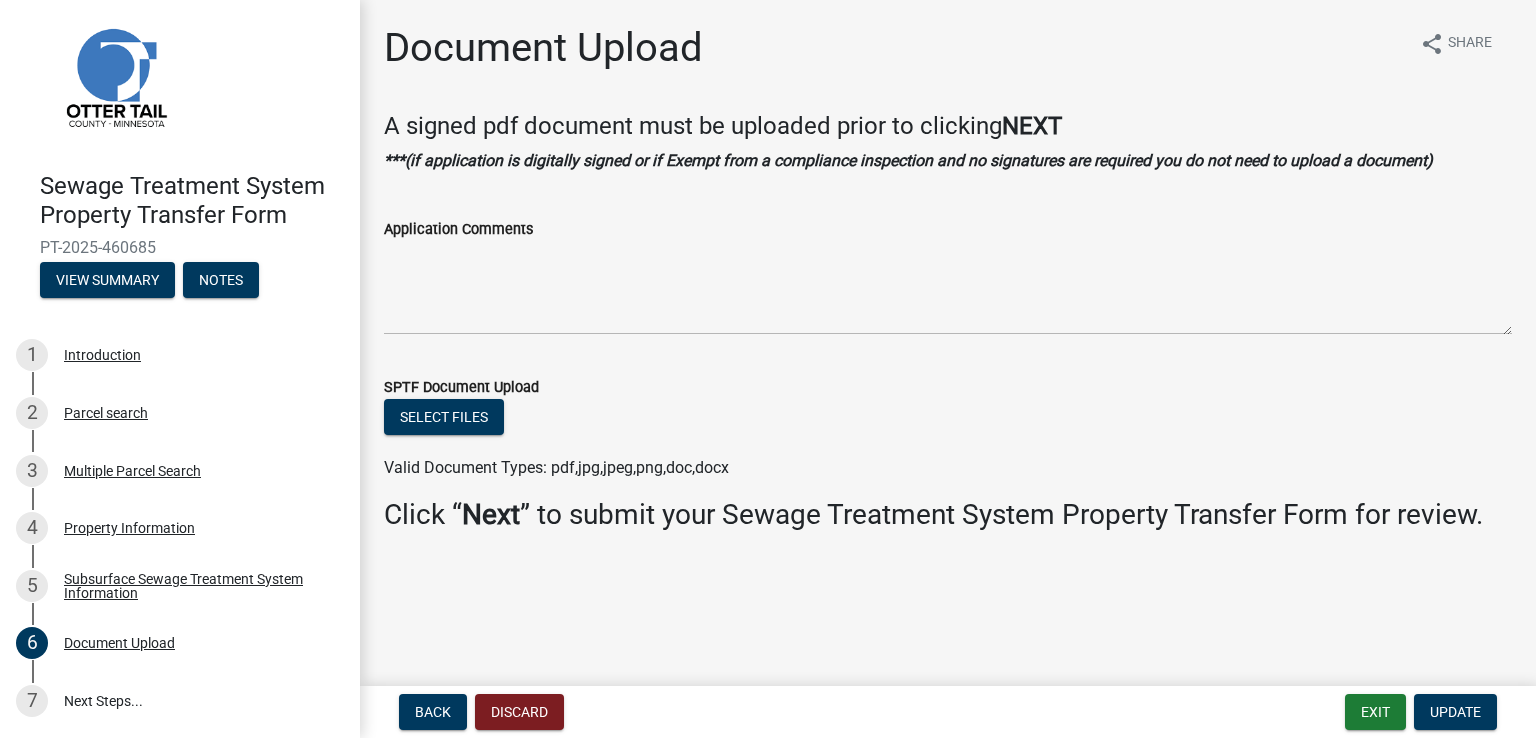 click on "Application Comments" 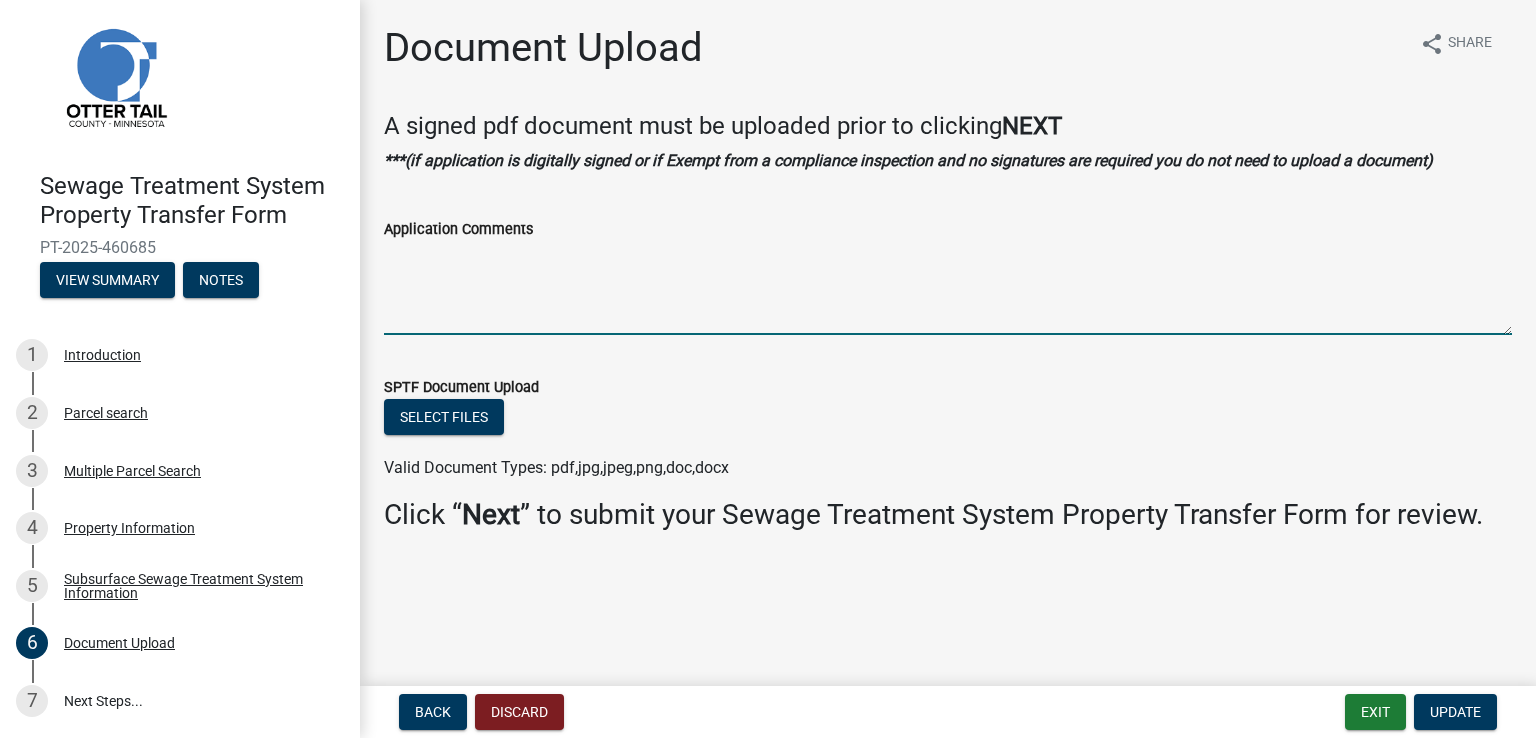 click on "Application Comments" at bounding box center [948, 288] 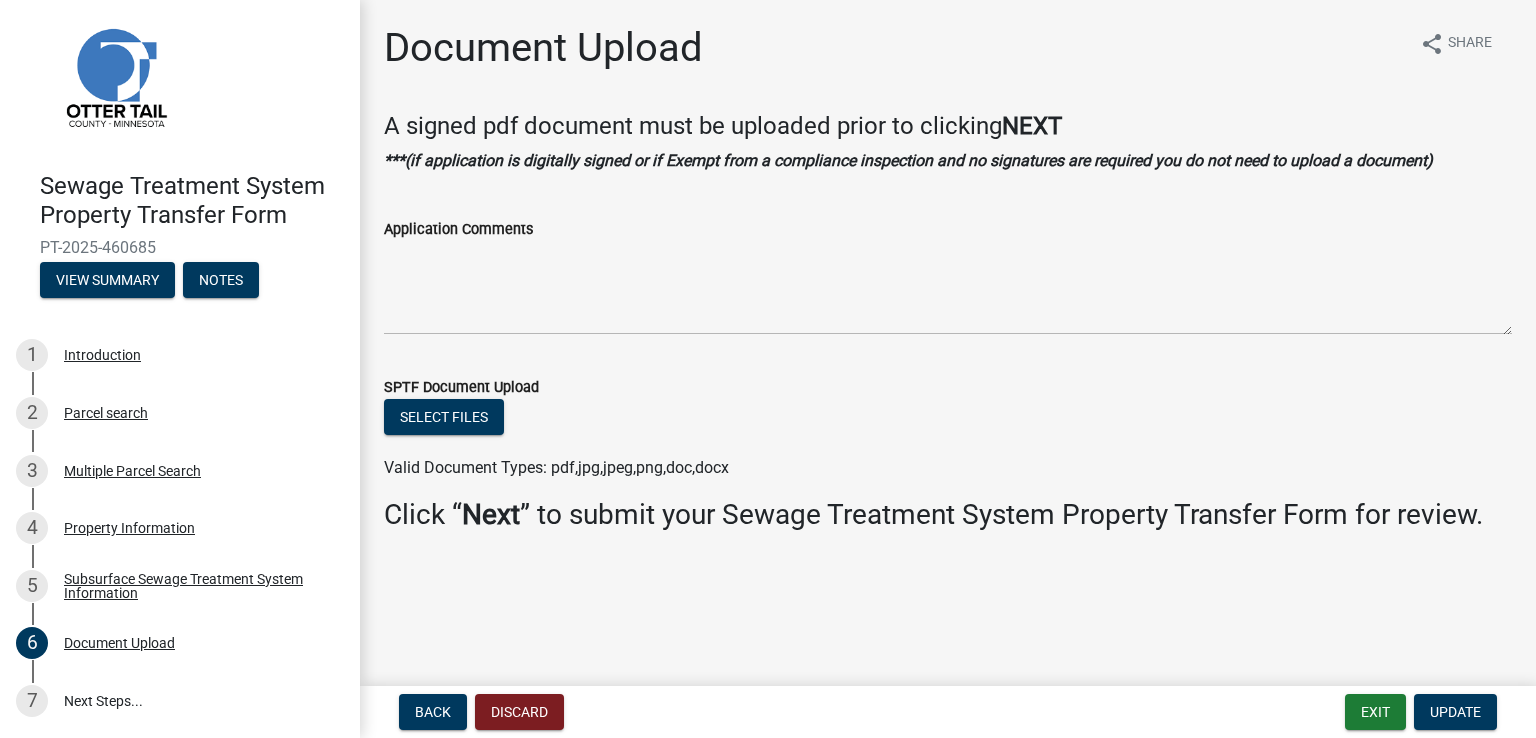 drag, startPoint x: 379, startPoint y: 261, endPoint x: 426, endPoint y: 261, distance: 47 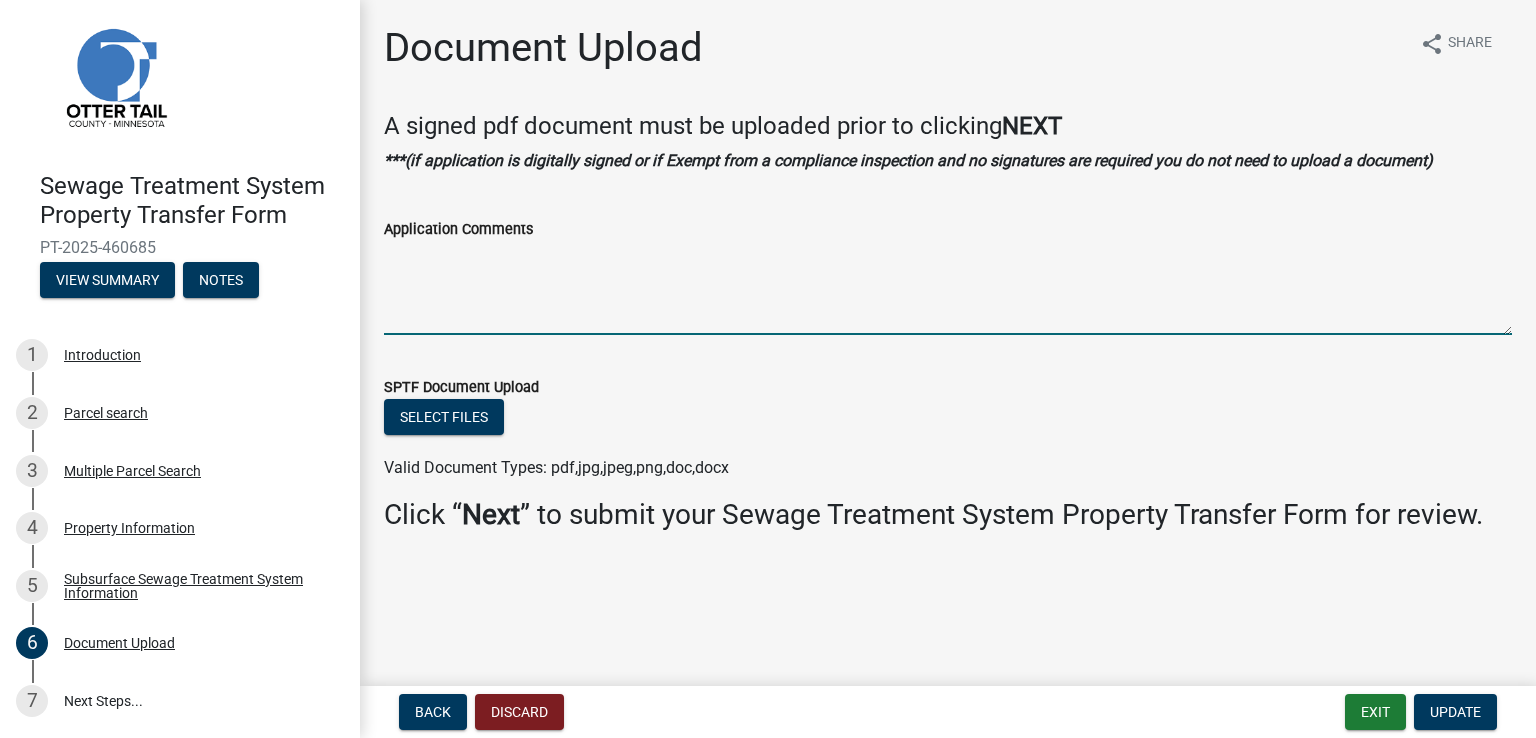 click on "Application Comments" at bounding box center [948, 288] 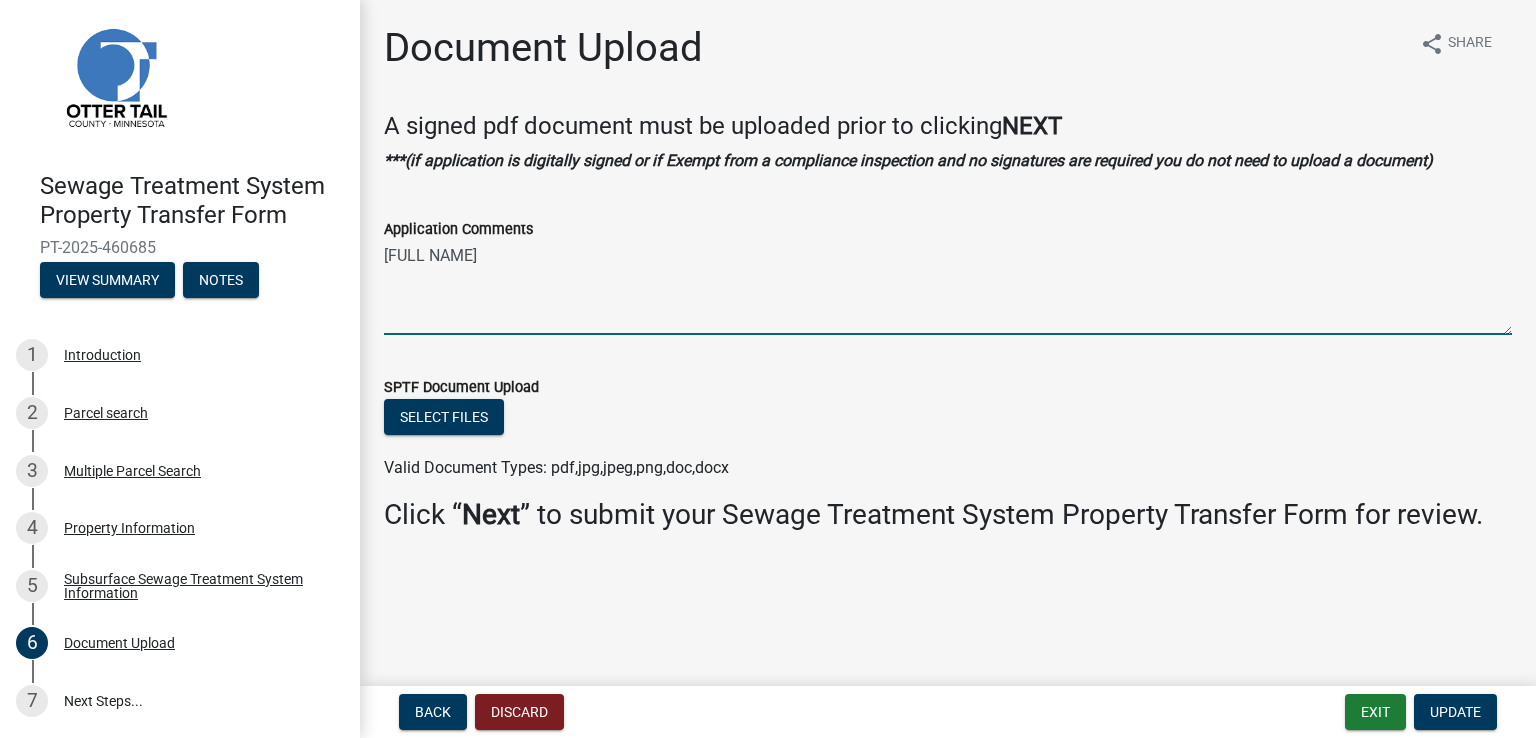click on "[FULL NAME]" at bounding box center (948, 288) 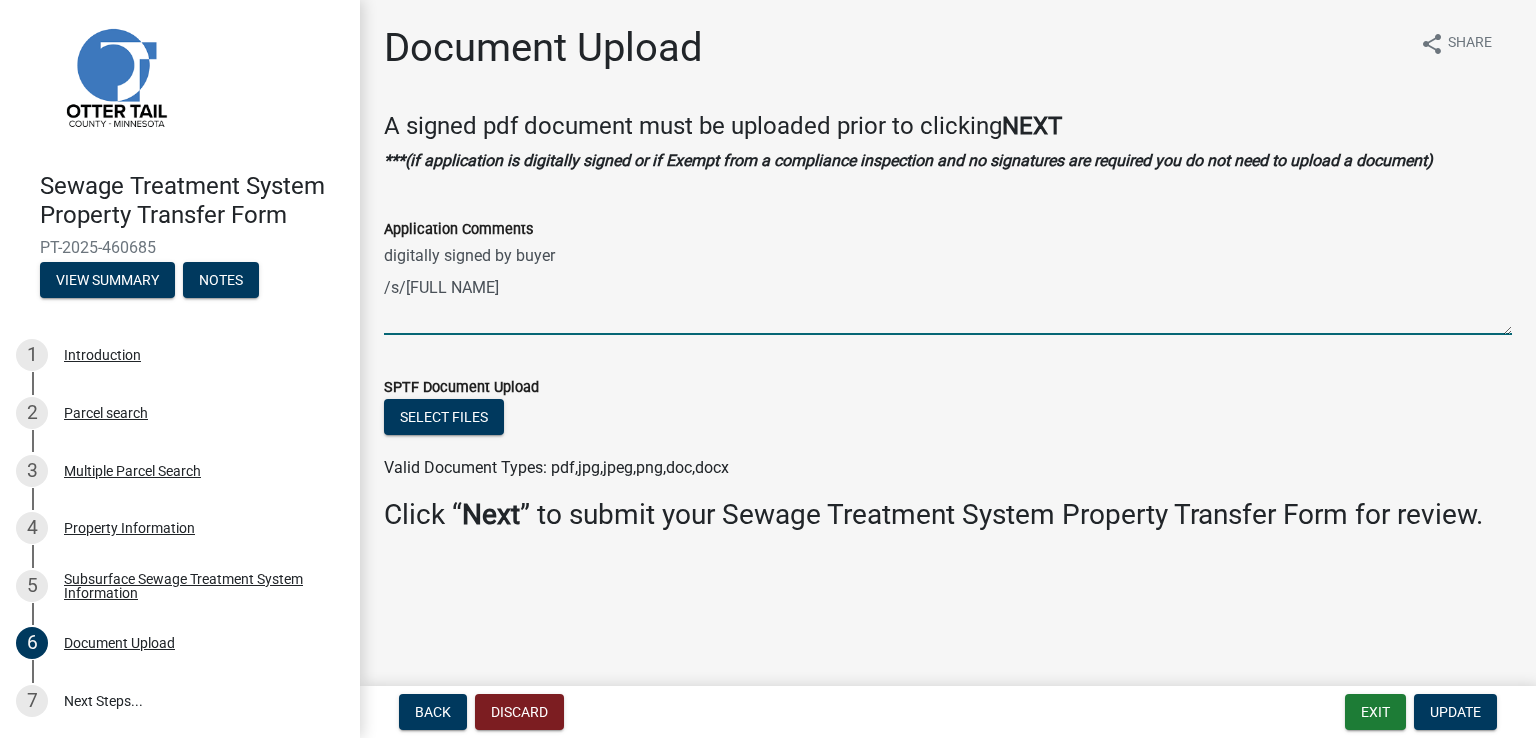paste on "[FULL NAME]" 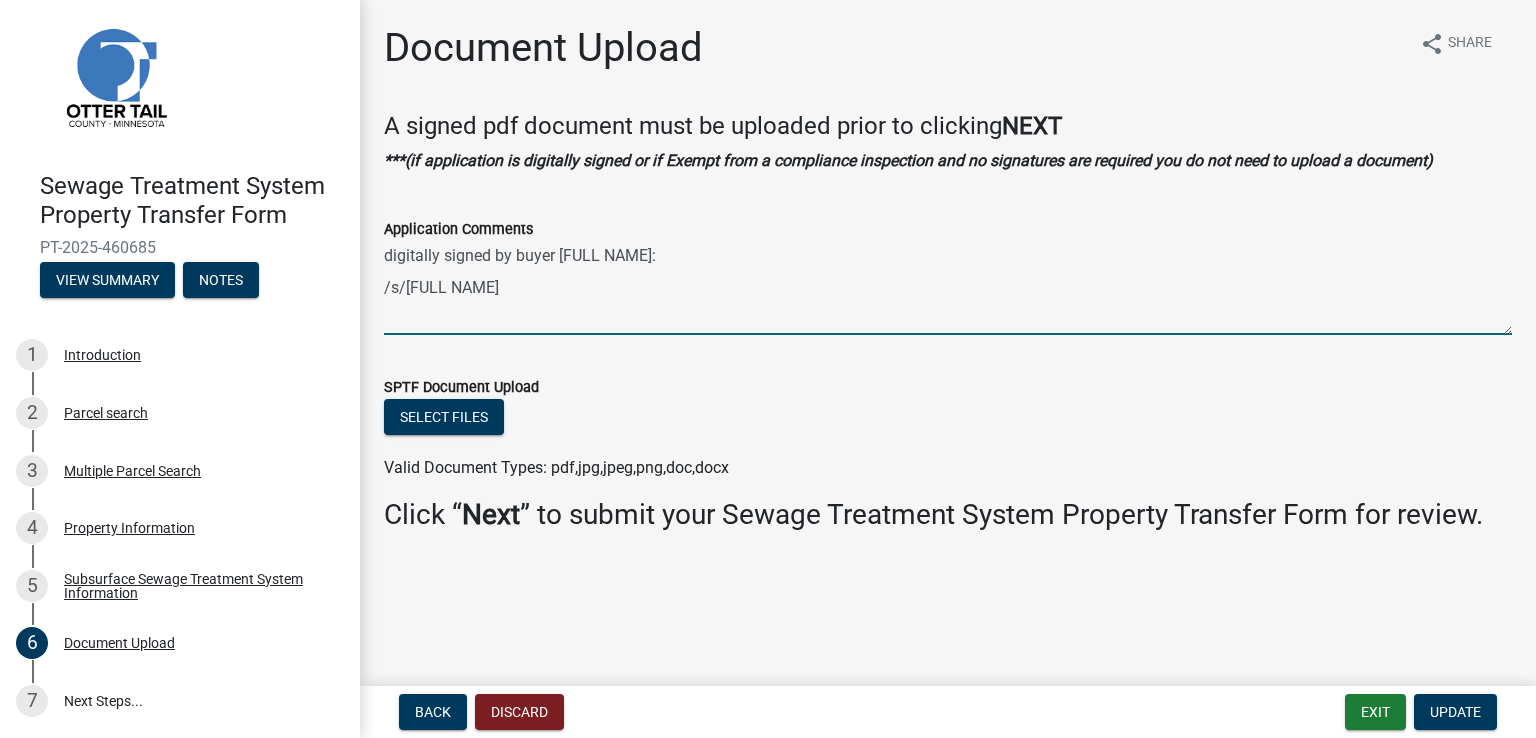 click on "digitally signed by buyer [FULL NAME]:
/s/[FULL NAME]" at bounding box center [948, 288] 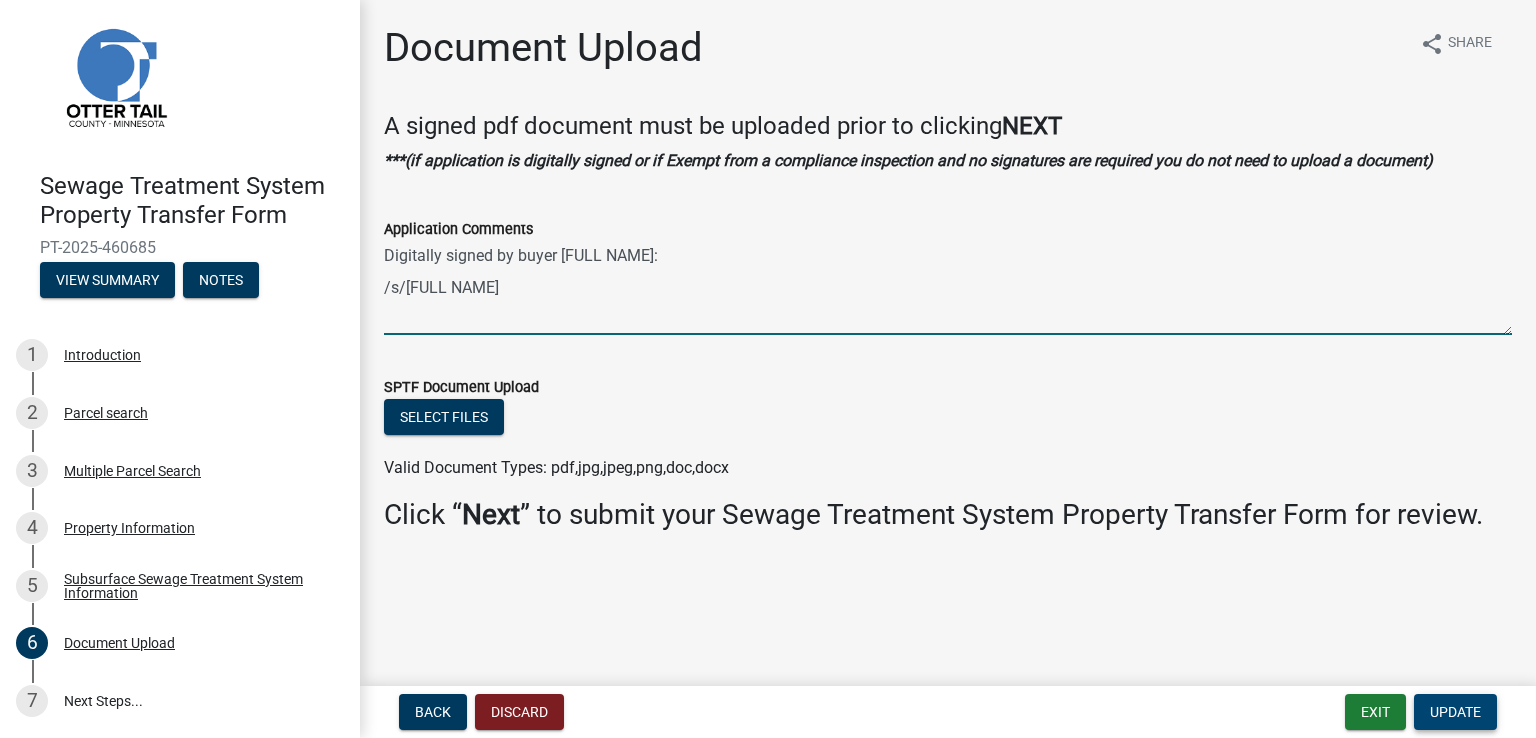 type on "Digitally signed by buyer [FULL NAME]:
/s/[FULL NAME]" 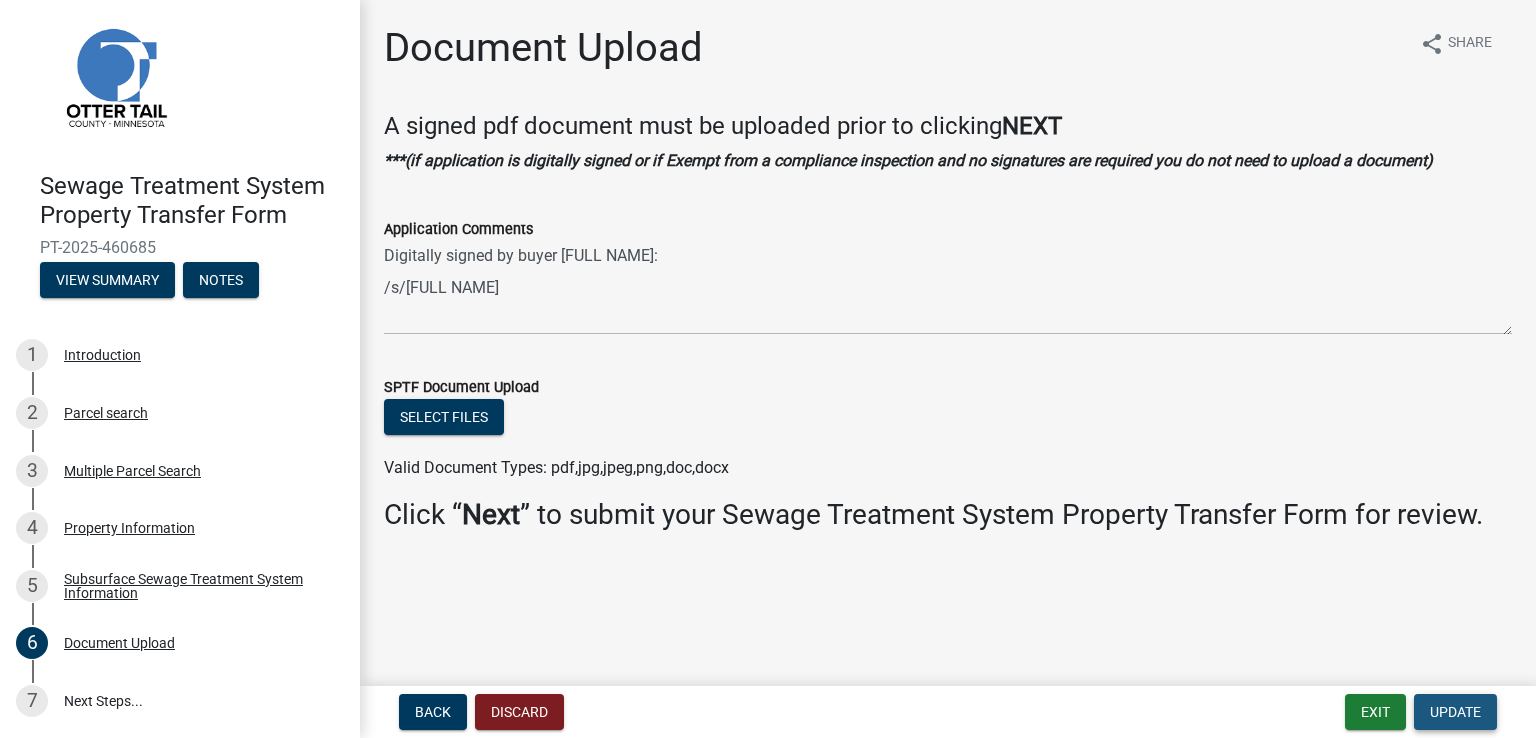 click on "Update" at bounding box center [1455, 712] 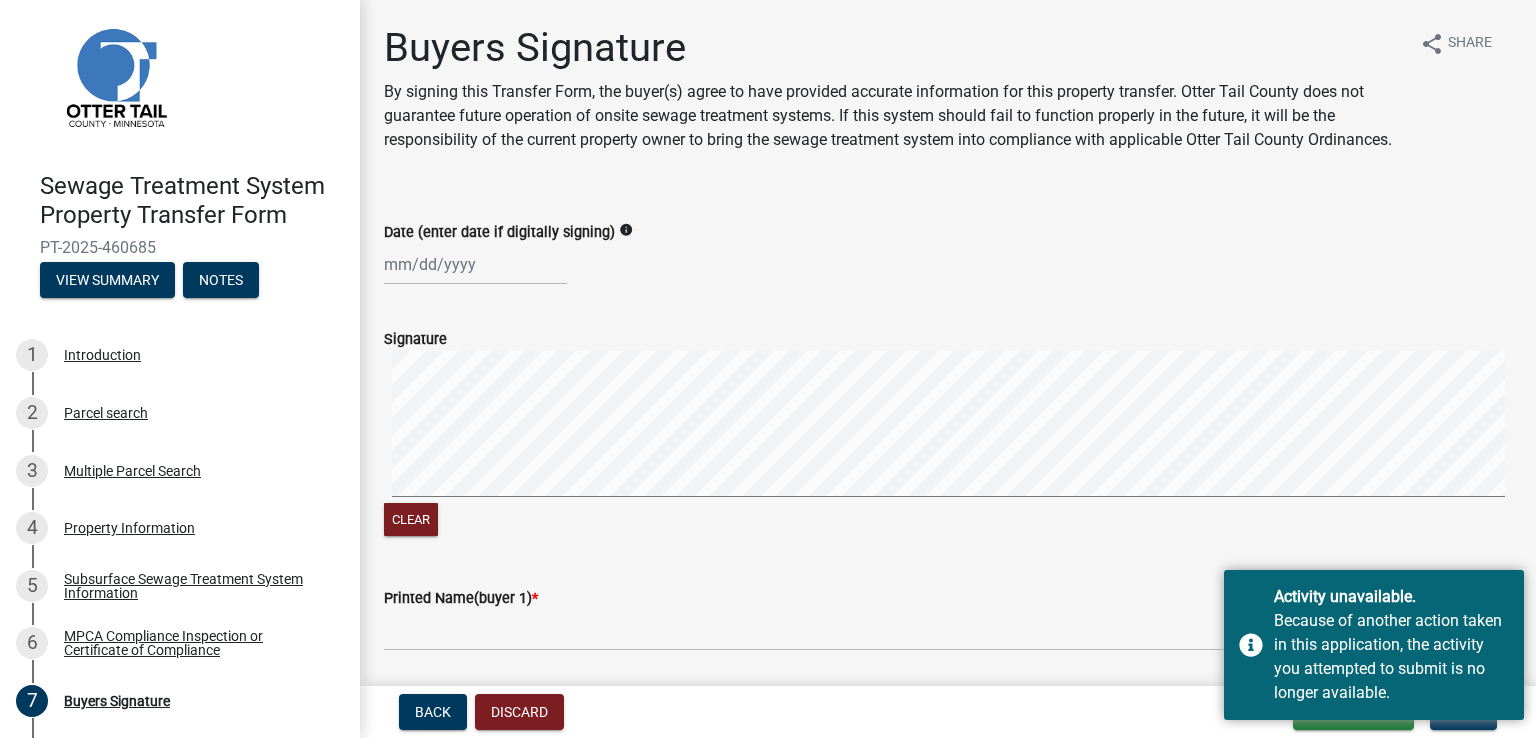 select on "8" 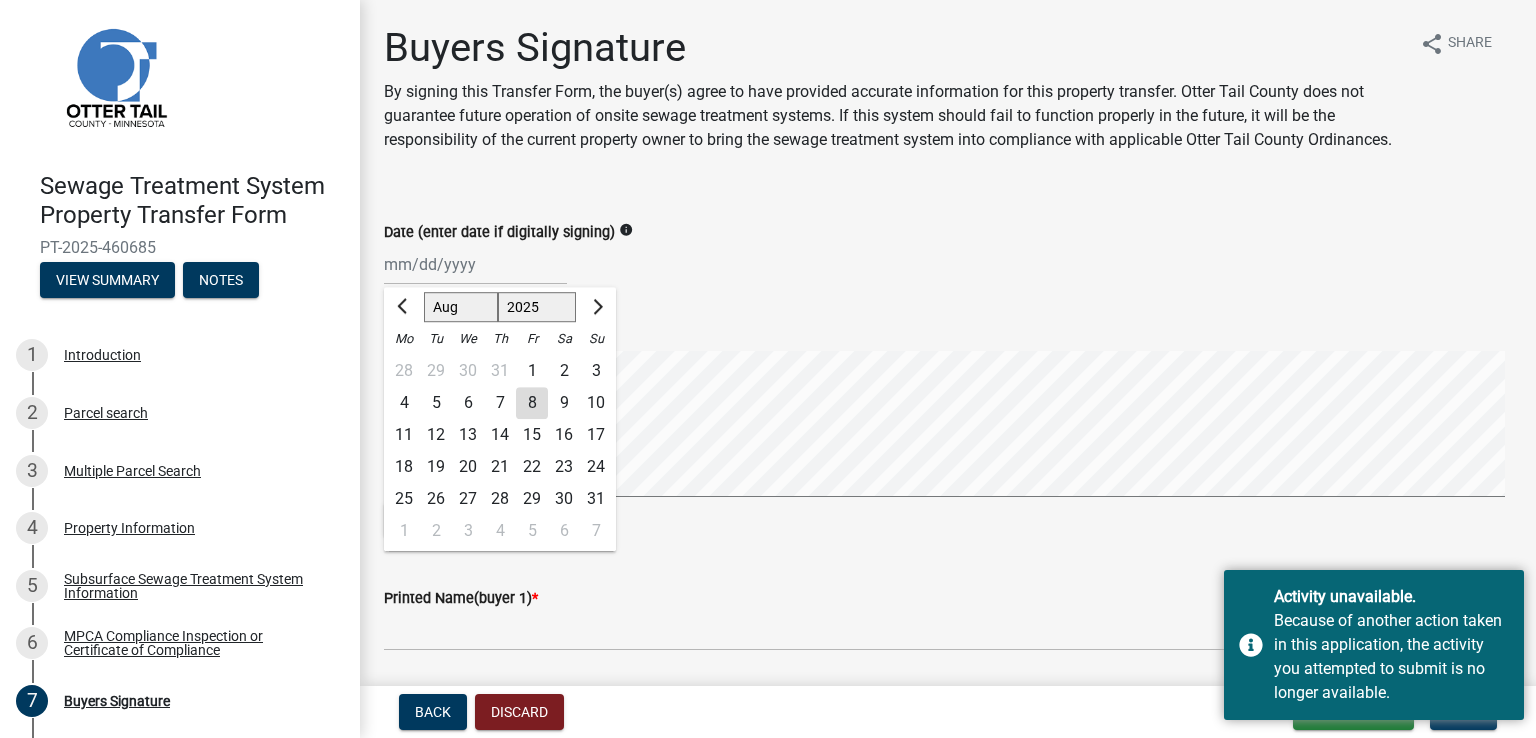 click on "Jan Feb Mar Apr May Jun Jul Aug Sep Oct Nov Dec 1525 1526 1527 1528 1529 1530 1531 1532 1533 1534 1535 1536 1537 1538 1539 1540 1541 1542 1543 1544 1545 1546 1547 1548 1549 1550 1551 1552 1553 1554 1555 1556 1557 1558 1559 1560 1561 1562 1563 1564 1565 1566 1567 1568 1569 1570 1571 1572 1573 1574 1575 1576 1577 1578 1579 1580 1581 1582 1583 1584 1585 1586 1587 1588 1589 1590 1591 1592 1593 1594 1595 1596 1597 1598 1599 1600 1601 1602 1603 1604 1605 1606 1607 1608 1609 1610 1611 1612 1613 1614 1615 1616 1617 1618 1619 1620 1621 1622 1623 1624 1625 1626 1627 1628 1629 1630 1631 1632 1633 1634 1635 1636 1637 1638 1639 1640 1641 1642 1643 1644 1645 1646 1647 1648 1649 1650 1651 1652 1653 1654 1655 1656 1657 1658 1659 1660 1661 1662 1663 1664 1665 1666 1667 1668 1669 1670 1671 1672 1673 1674 1675 1676 1677 1678 1679 1680 1681 1682 1683 1684 1685 1686 1687 1688 1689 1690 1691 1692 1693 1694 1695 1696 1697 1698 1699 1700 1701 1702 1703 1704 1705 1706 1707 1708 1709 1710 1711 1712 1713 1714 1715 1716 1717 1718 1719 1" 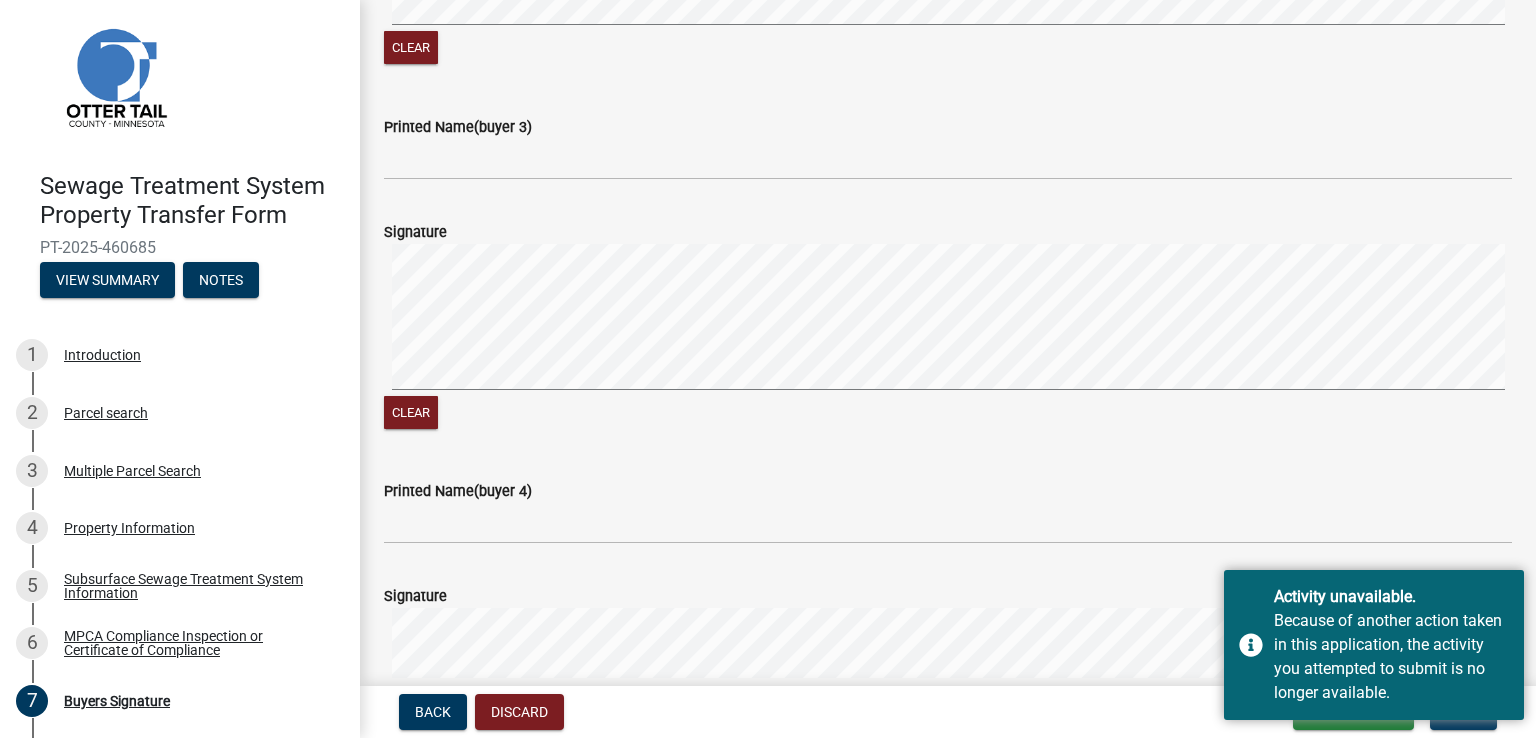 scroll, scrollTop: 1400, scrollLeft: 0, axis: vertical 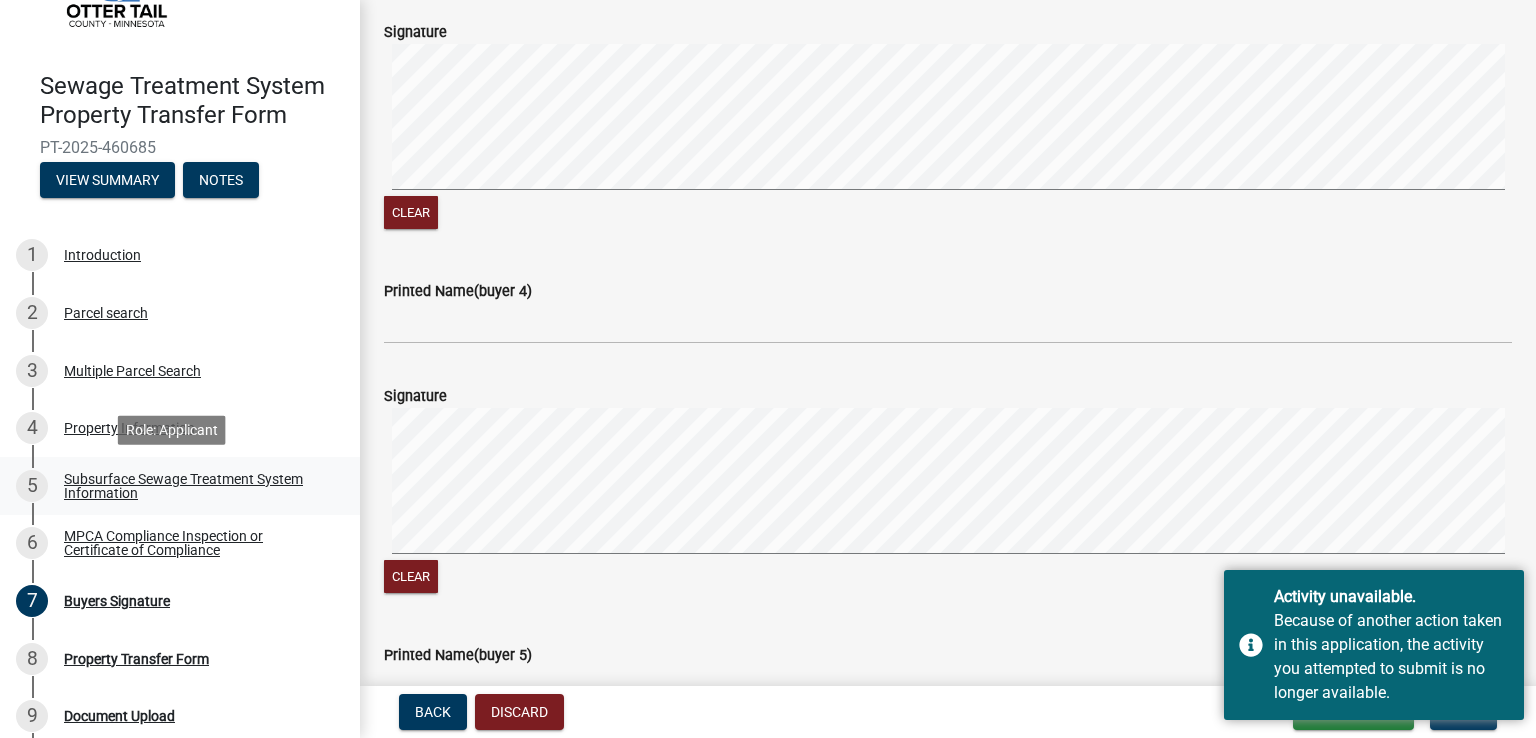 click on "Subsurface Sewage Treatment System Information" at bounding box center [196, 486] 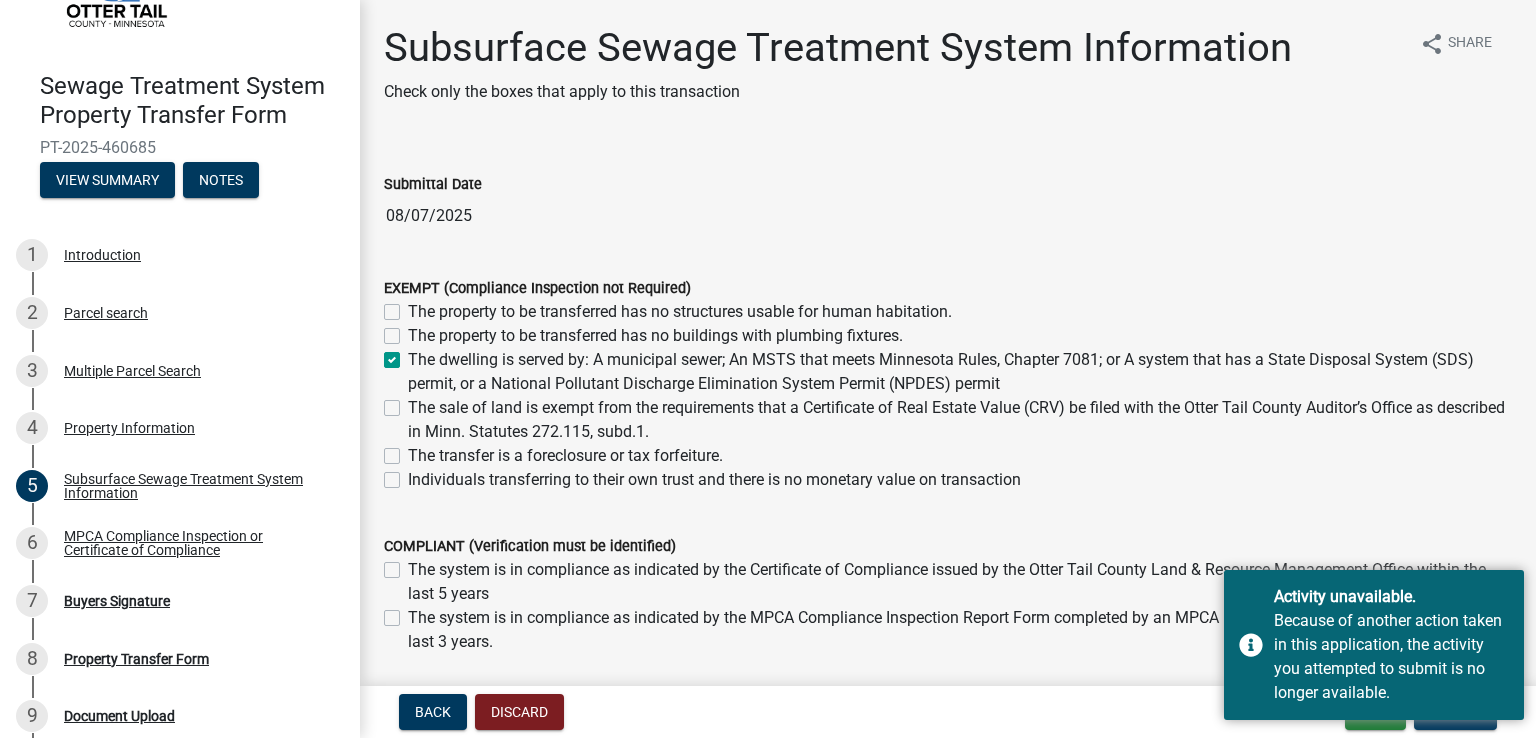 click on "The dwelling is served by: A municipal sewer; An MSTS that meets Minnesota Rules, Chapter 7081; or A system that has a State Disposal System (SDS) permit, or a National Pollutant Discharge Elimination System Permit (NPDES) permit" 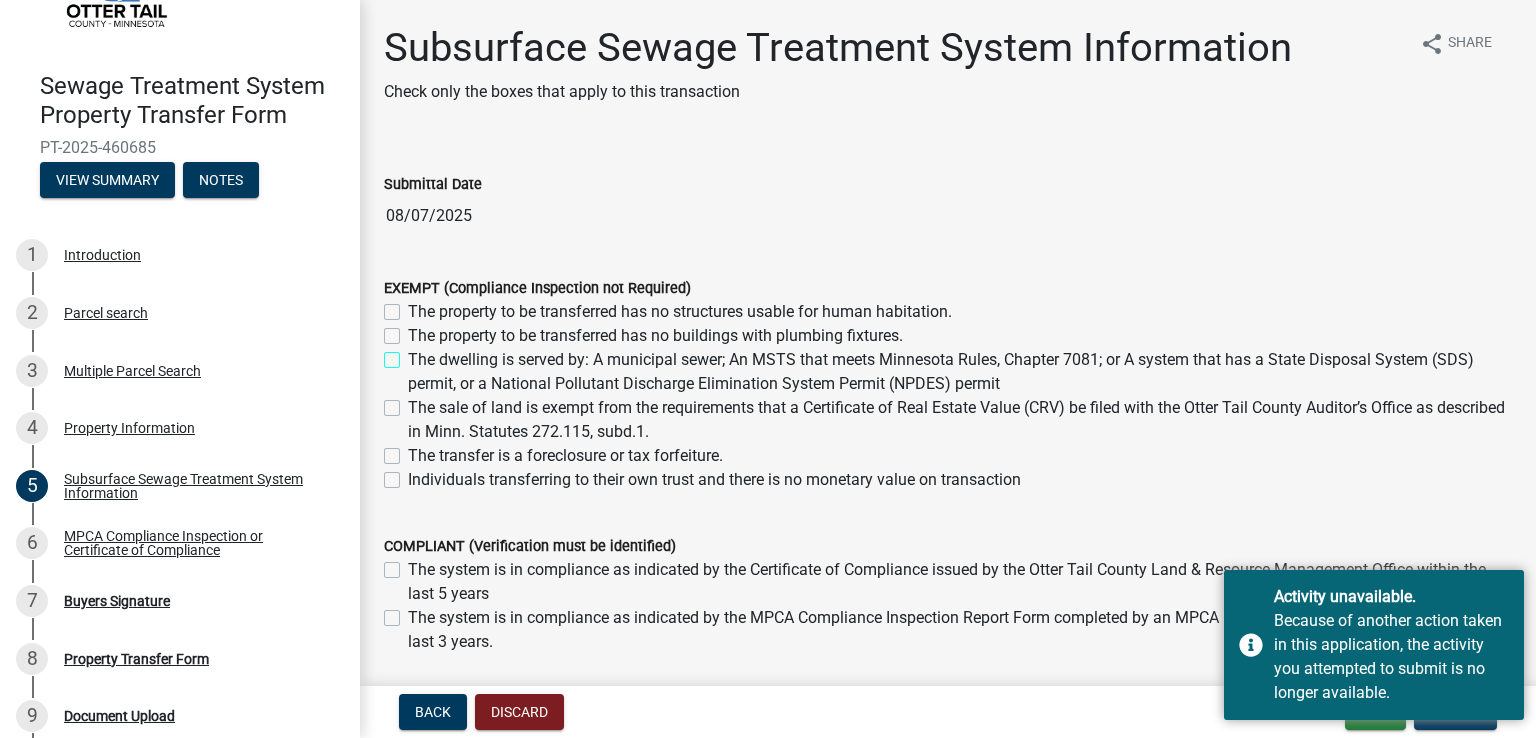 checkbox on "false" 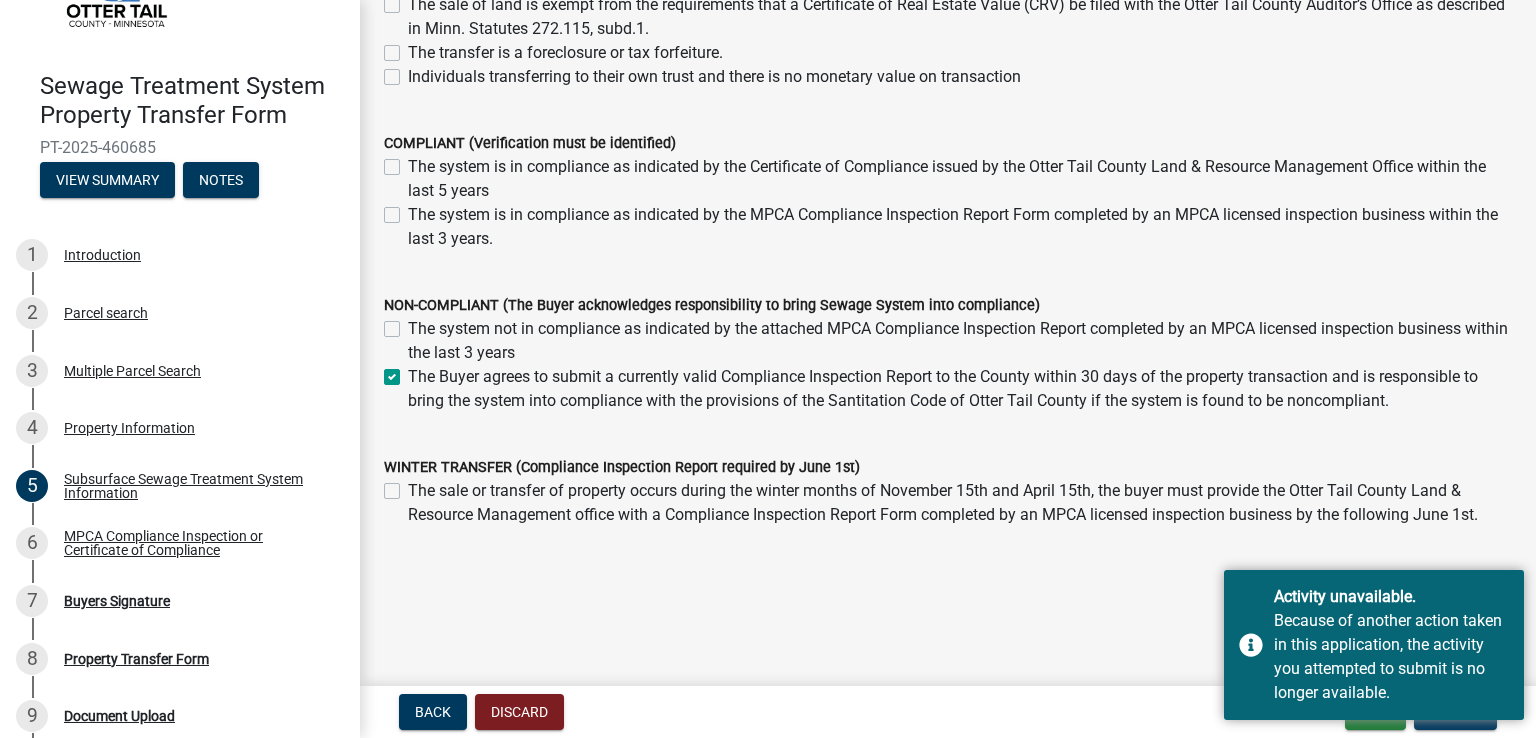 scroll, scrollTop: 412, scrollLeft: 0, axis: vertical 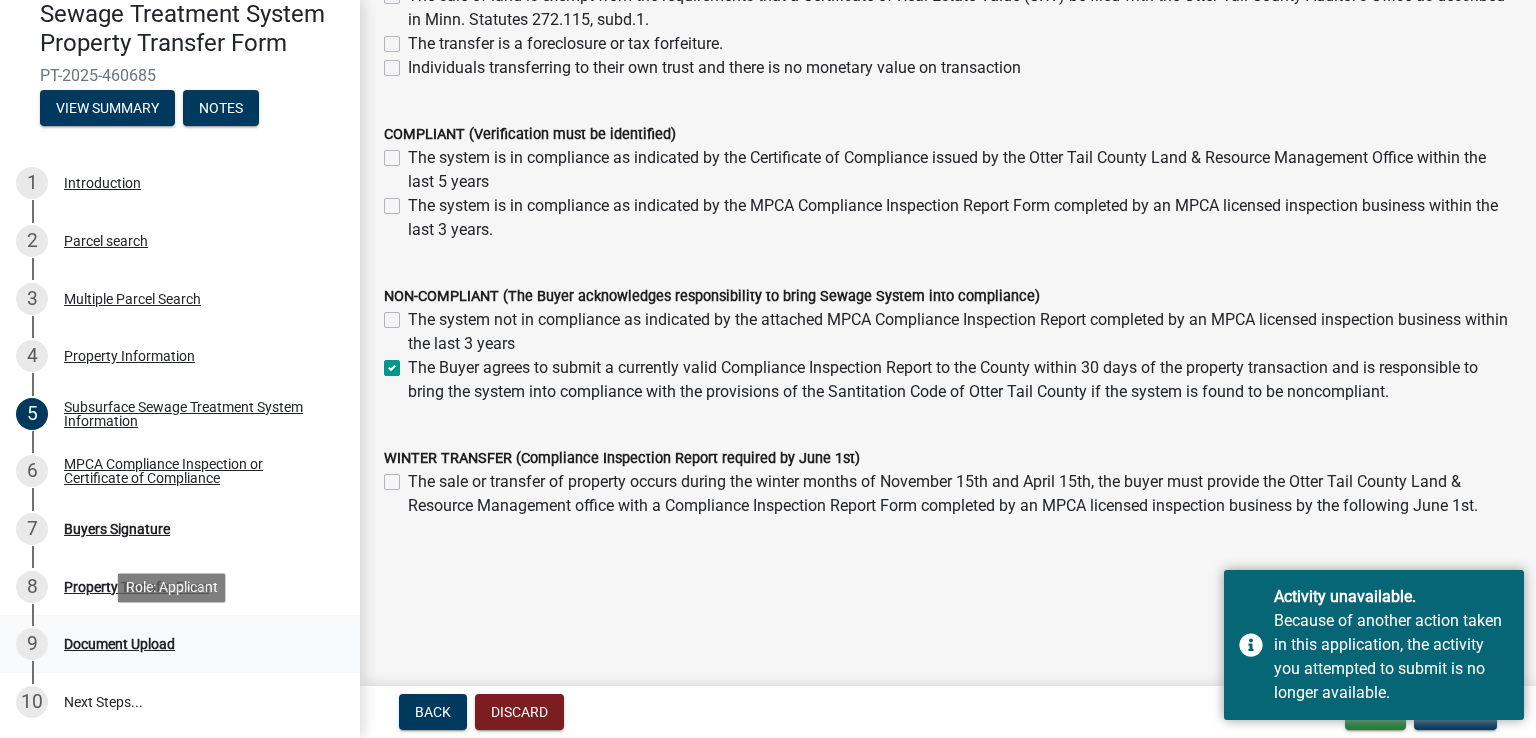 click on "Document Upload" at bounding box center [119, 644] 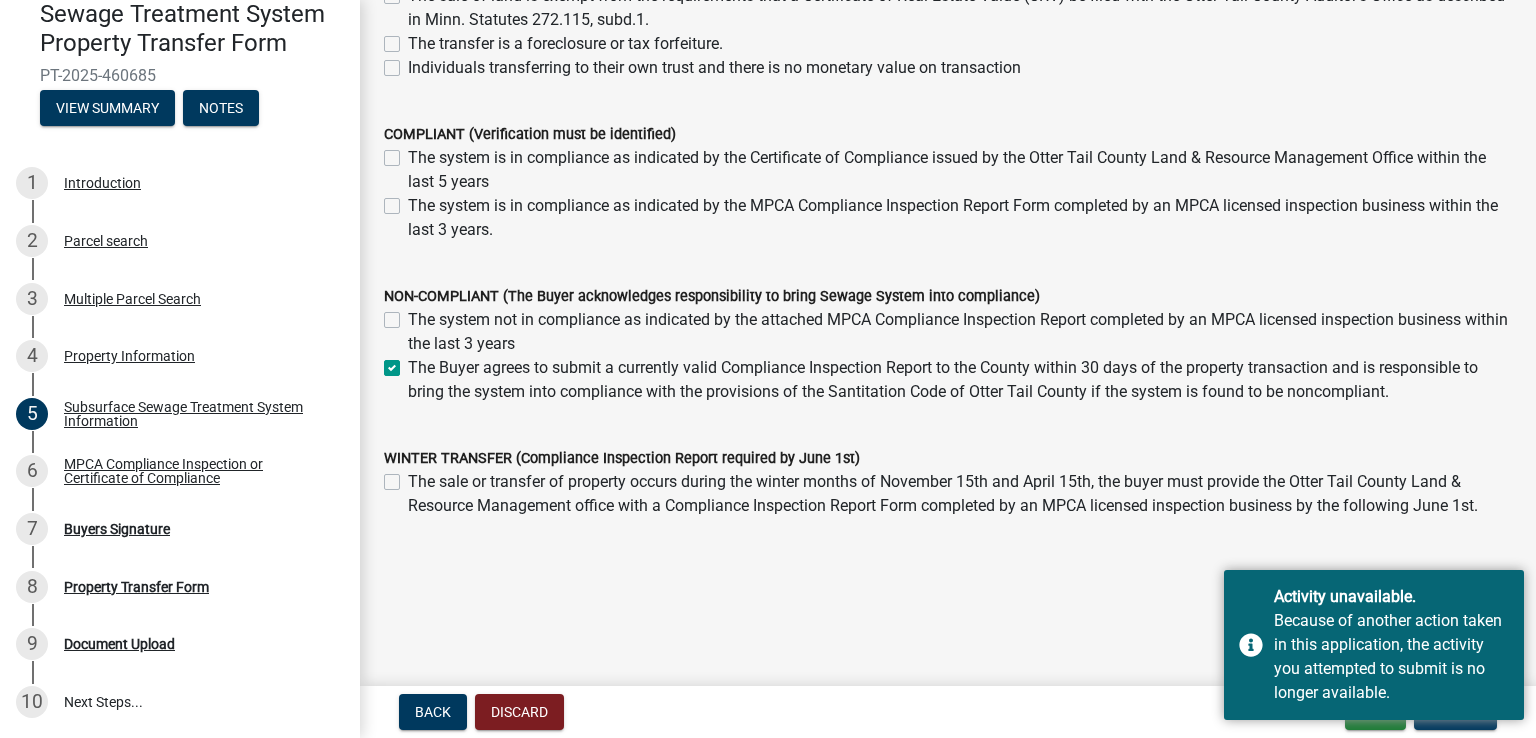 click on "Submittal Date  08/07/2025  EXEMPT (Compliance Inspection not Required)   The property to be transferred has no structures usable for human habitation.   The property to be transferred has no buildings with plumbing fixtures.   The dwelling is served by: A municipal sewer; An MSTS that meets Minnesota Rules, Chapter 7081; or A system that has a State Disposal System (SDS) permit, or a National Pollutant Discharge Elimination System Permit (NPDES) permit   The sale of land is exempt from the requirements that a Certificate of Real Estate Value (CRV) be filed with the [COUNTY] County Auditor’s Office as described in Minn. Statutes 272.115, subd.1.   The transfer is a foreclosure or tax forfeiture.   Individuals transferring to their own trust and there is no monetary value on transaction   COMPLIANT (Verification must be identified)   The system is in compliance as indicated by the Certificate of Compliance issued by the [COUNTY] County Land & Resource Management Office within the last 5 years" 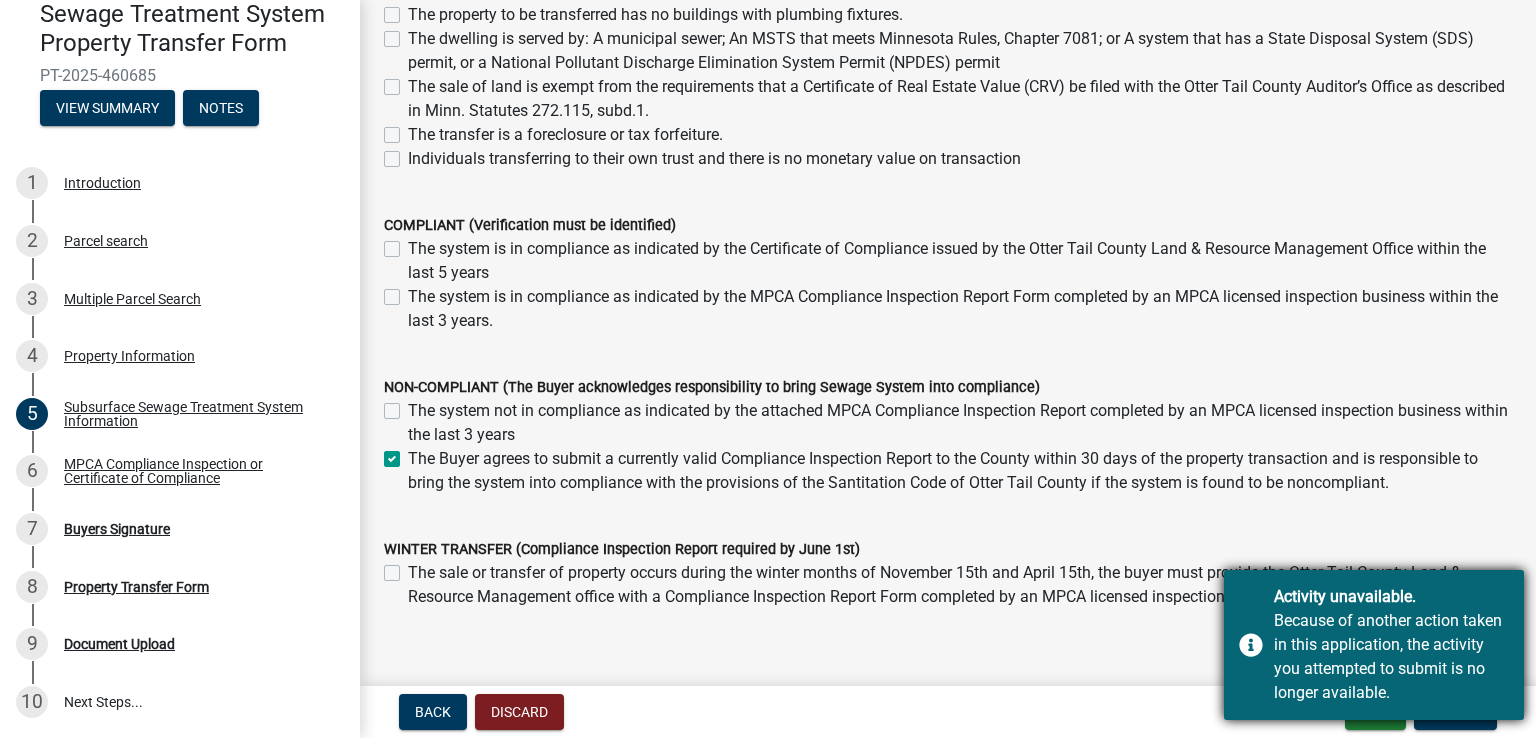 scroll, scrollTop: 412, scrollLeft: 0, axis: vertical 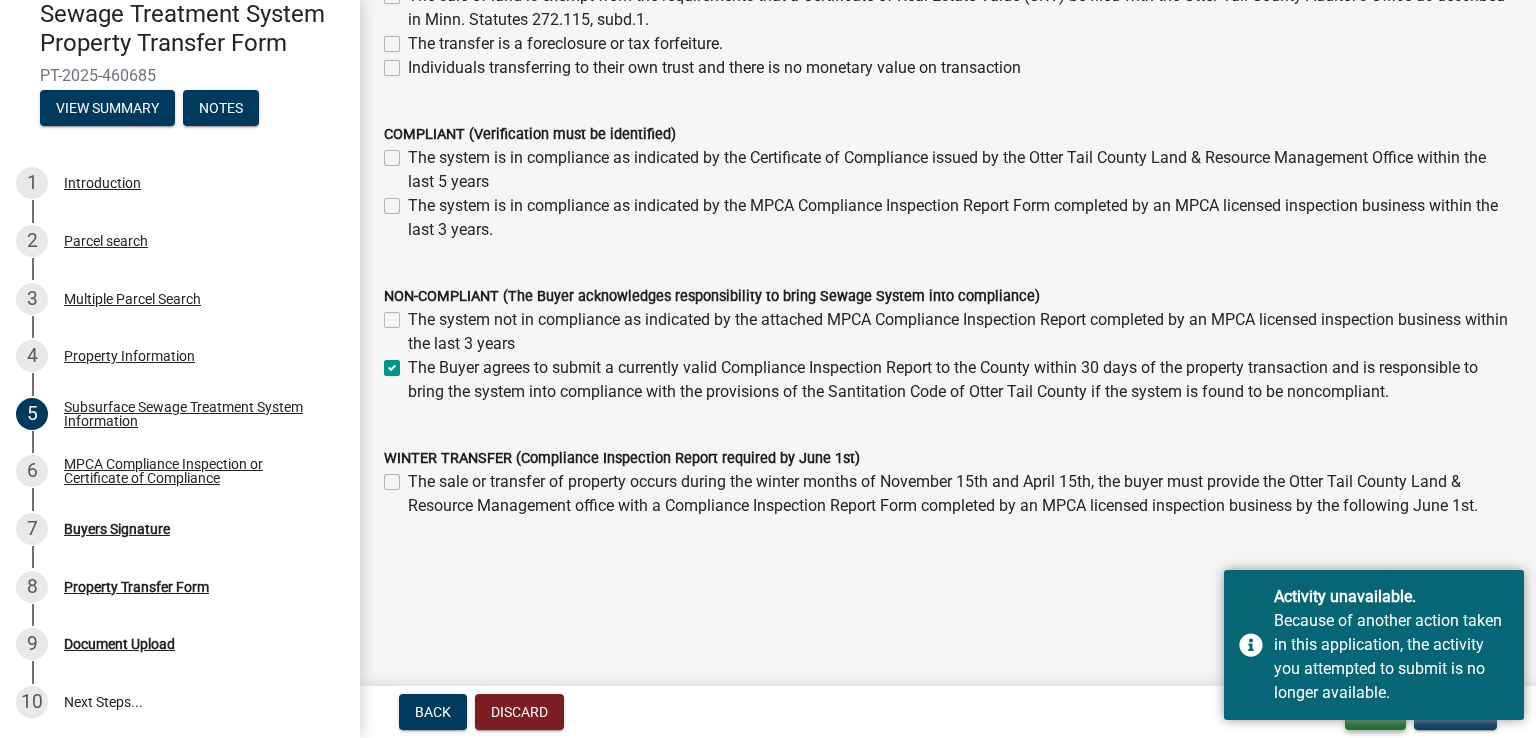 click on "Exit" at bounding box center (1375, 712) 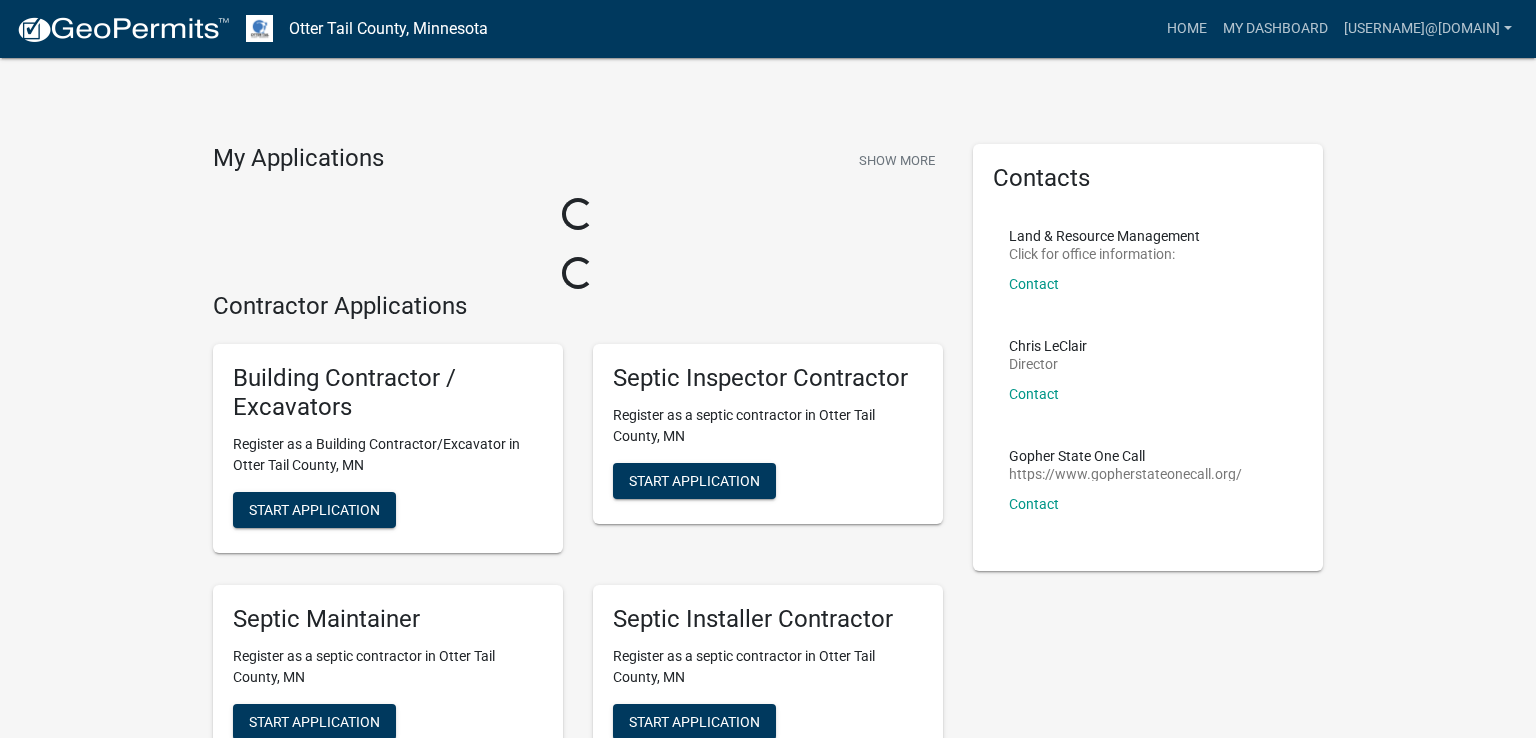 scroll, scrollTop: 0, scrollLeft: 0, axis: both 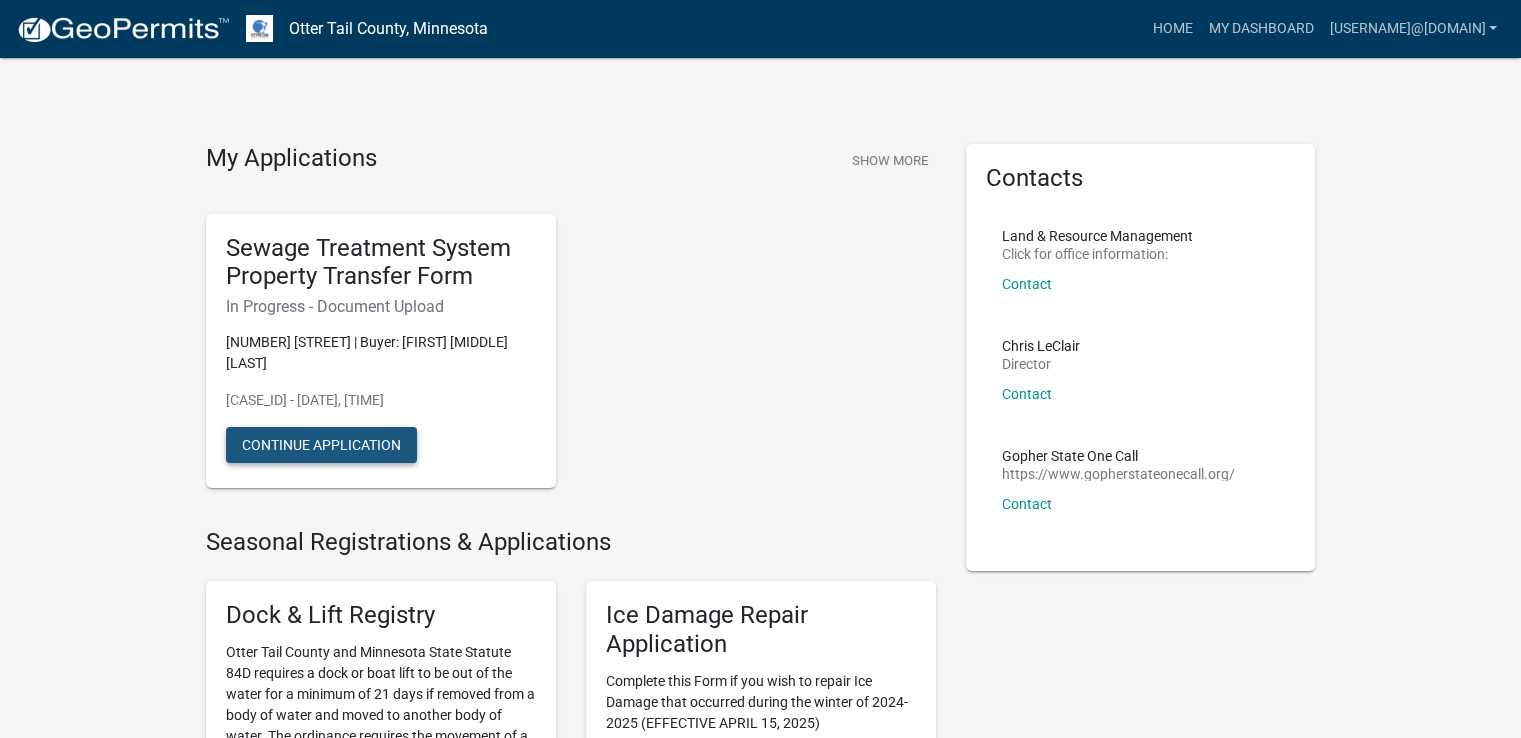 click on "Continue Application" 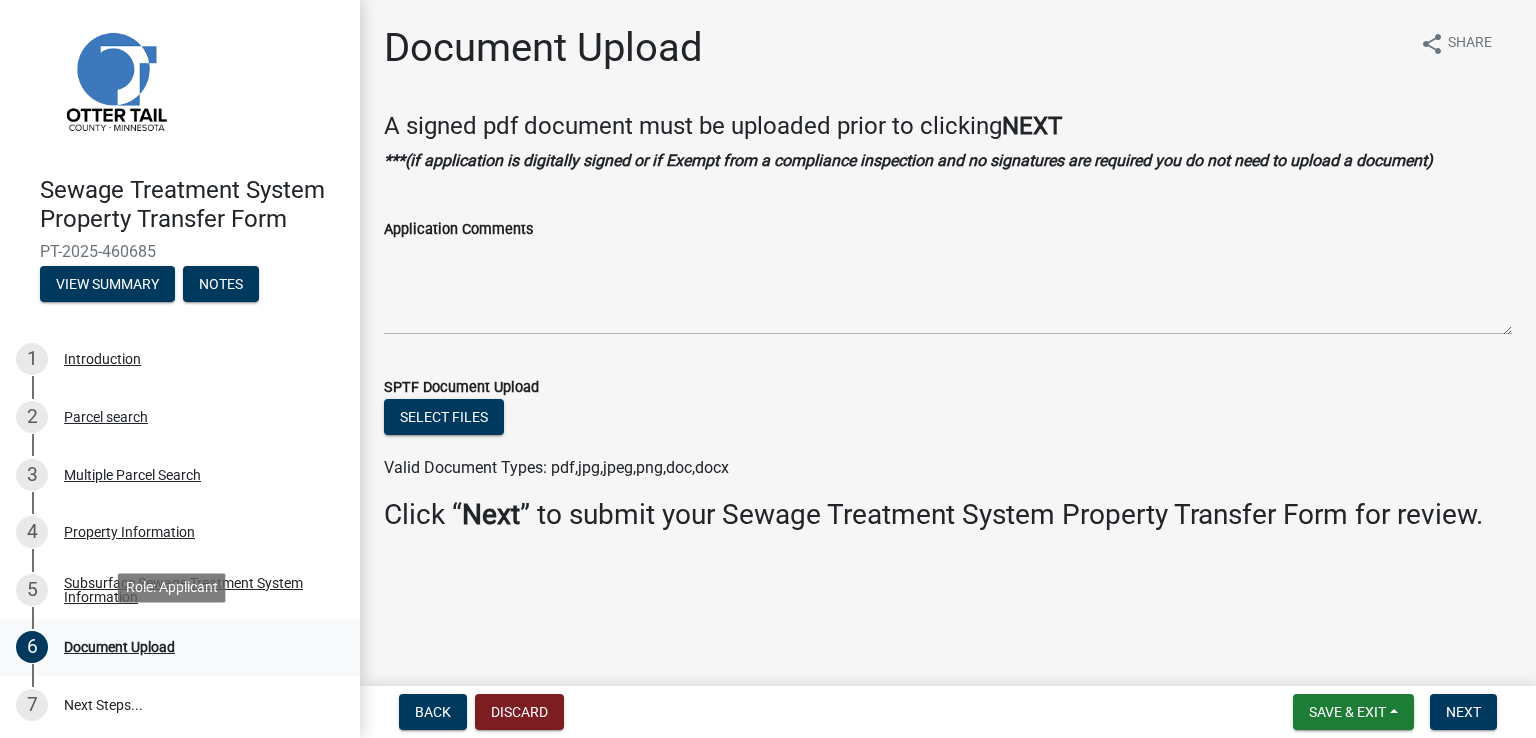 scroll, scrollTop: 20, scrollLeft: 0, axis: vertical 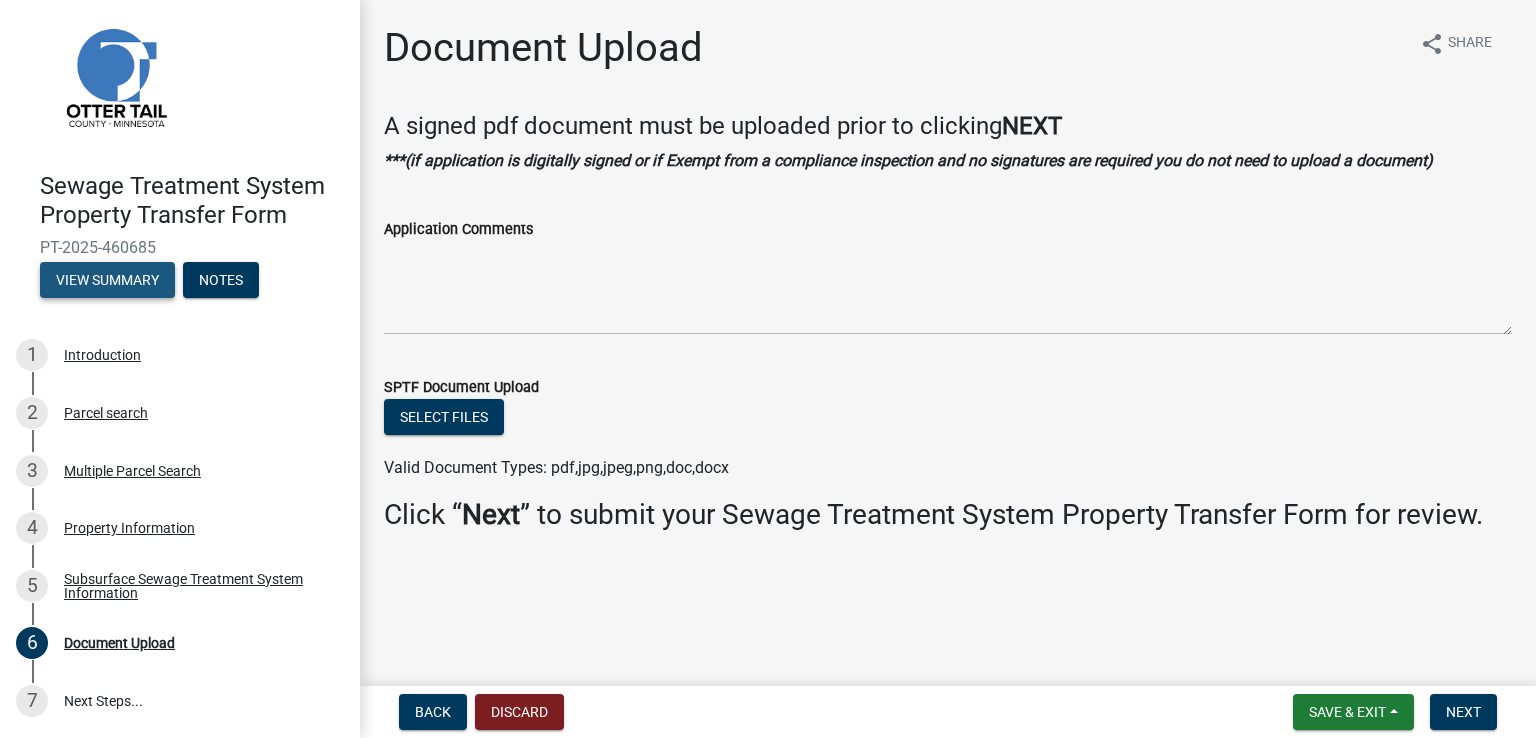 click on "View Summary" at bounding box center [107, 280] 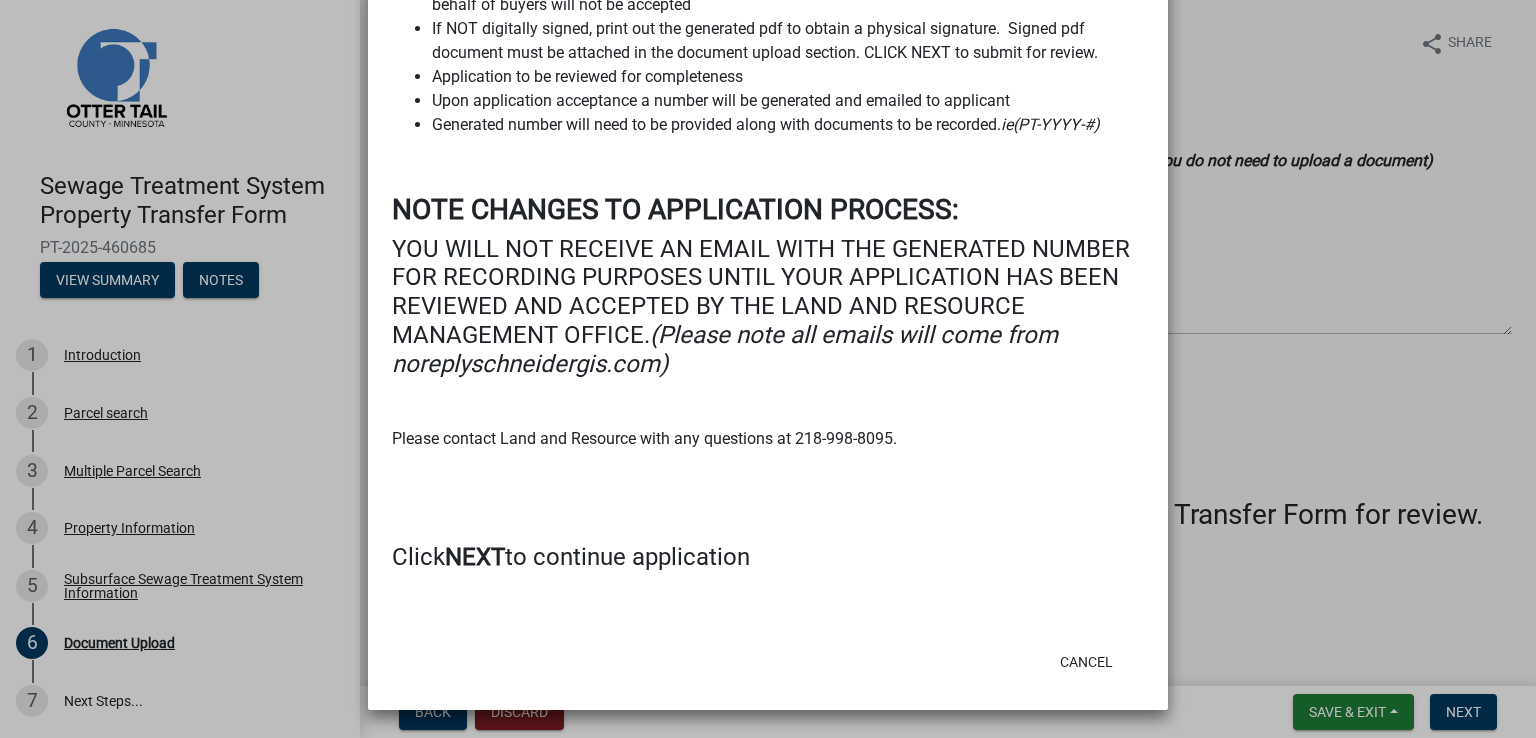 scroll, scrollTop: 0, scrollLeft: 0, axis: both 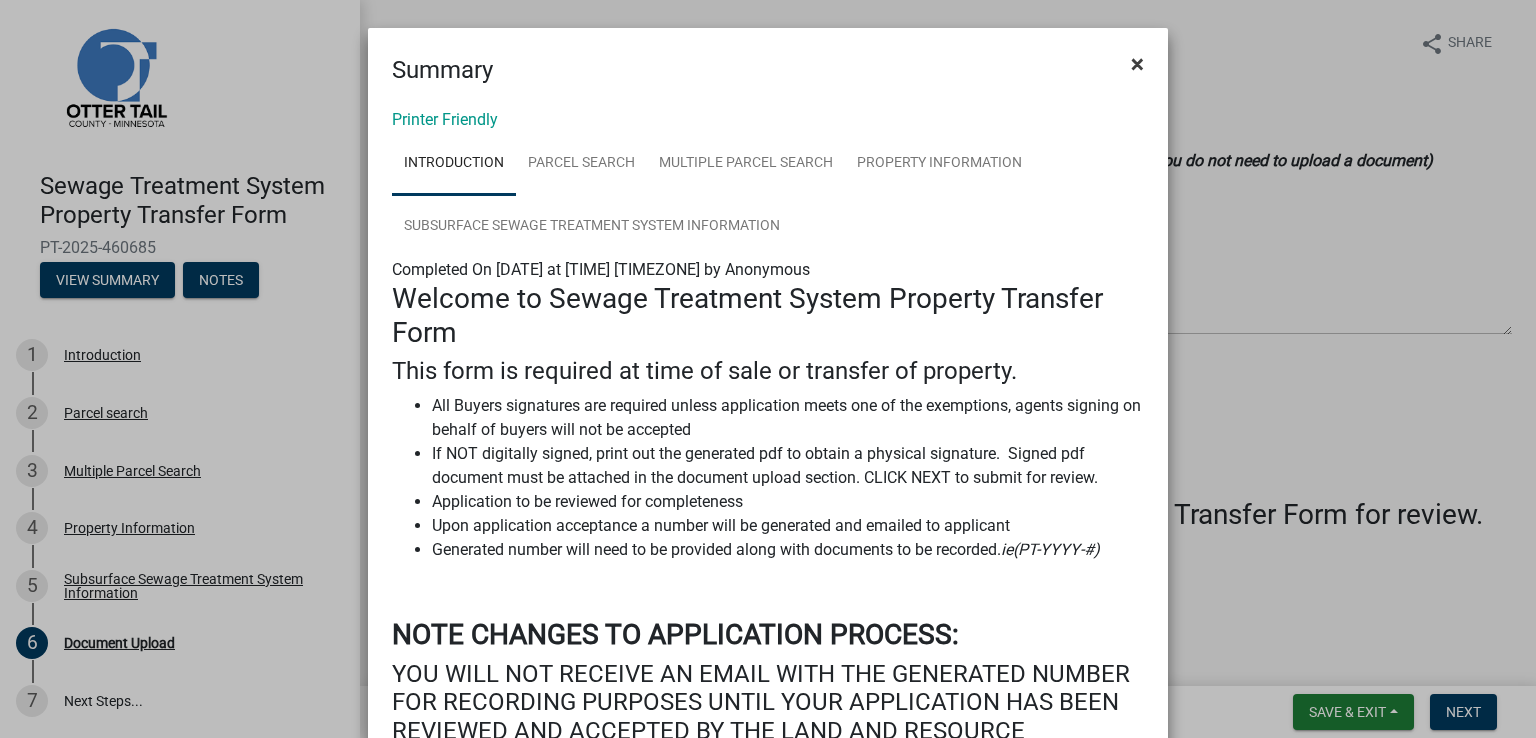 click on "×" 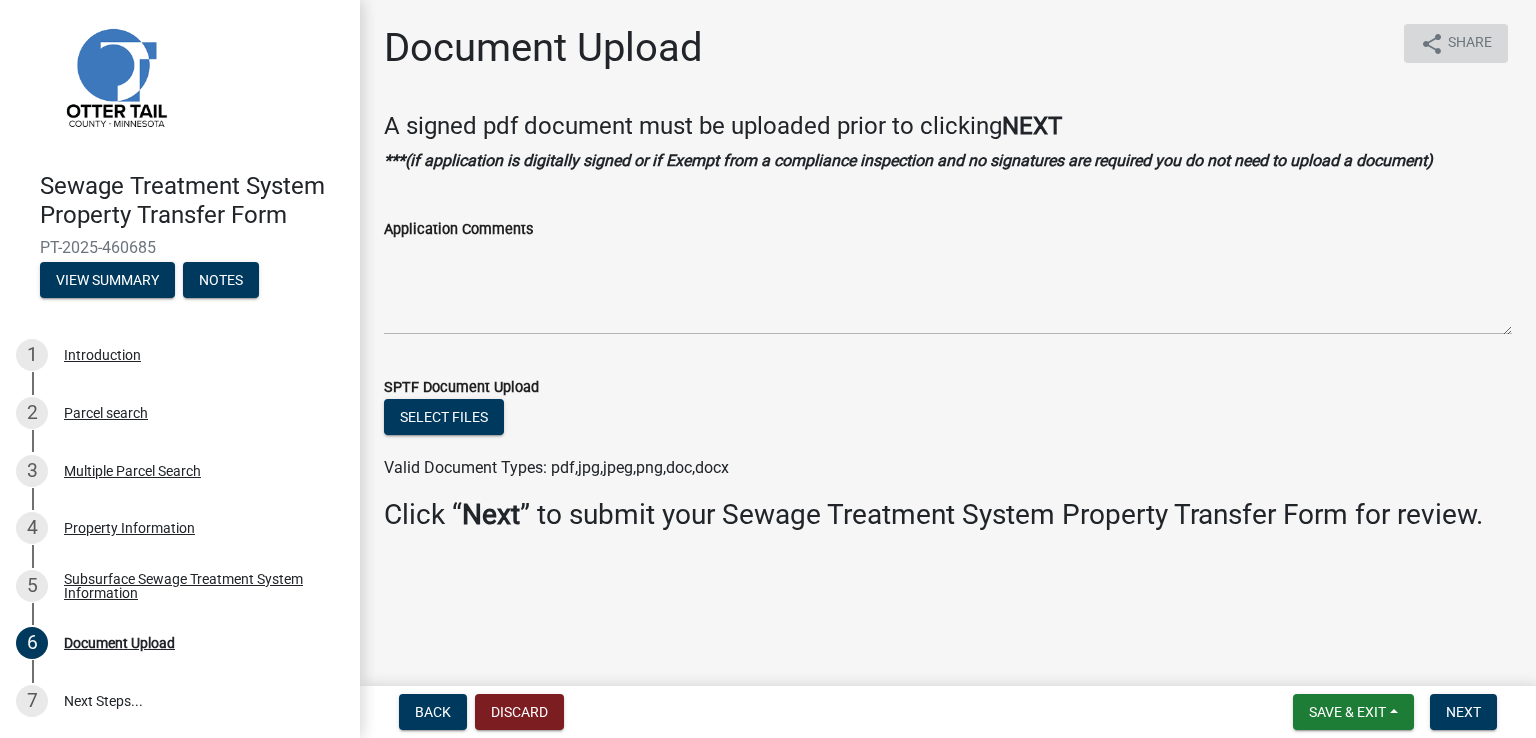 click on "share" 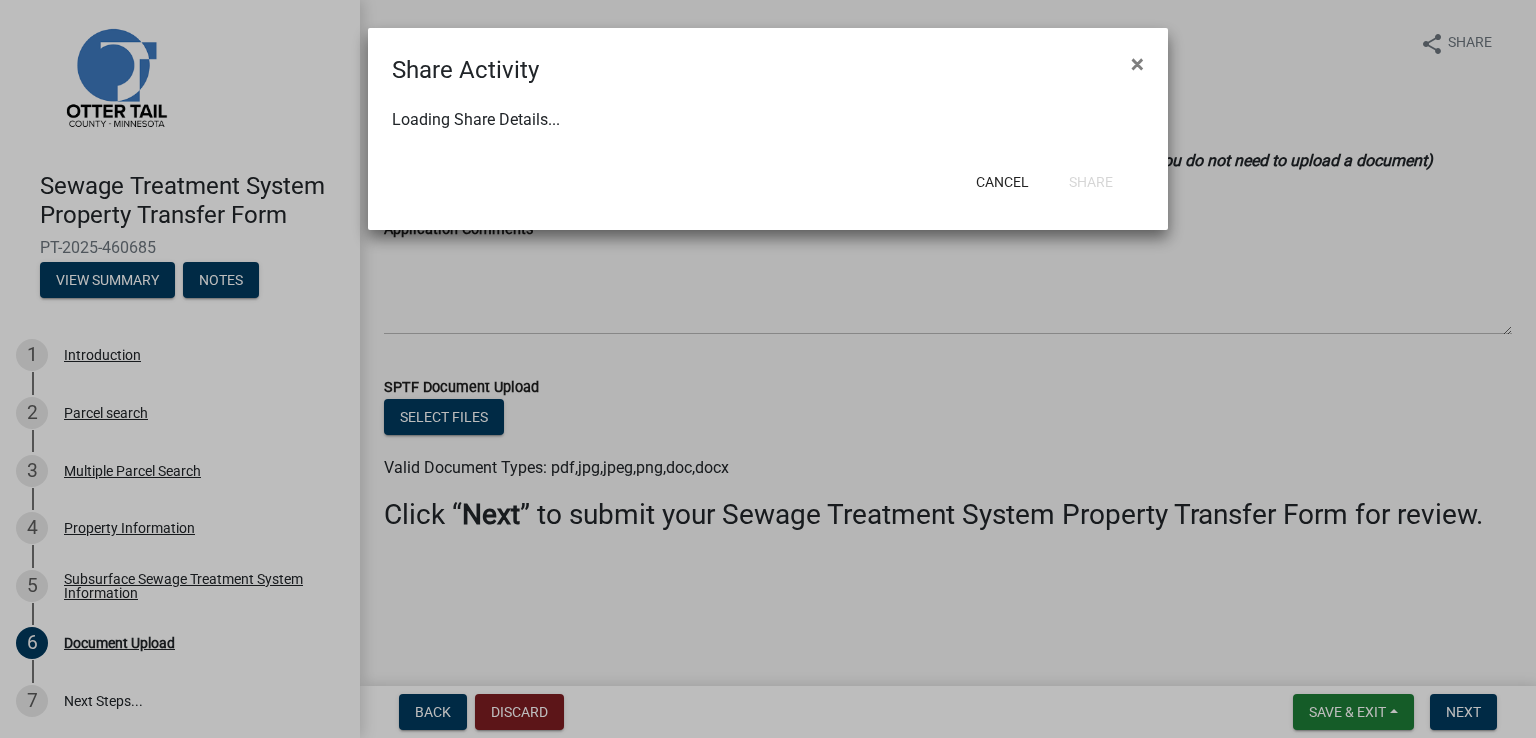 select on "1" 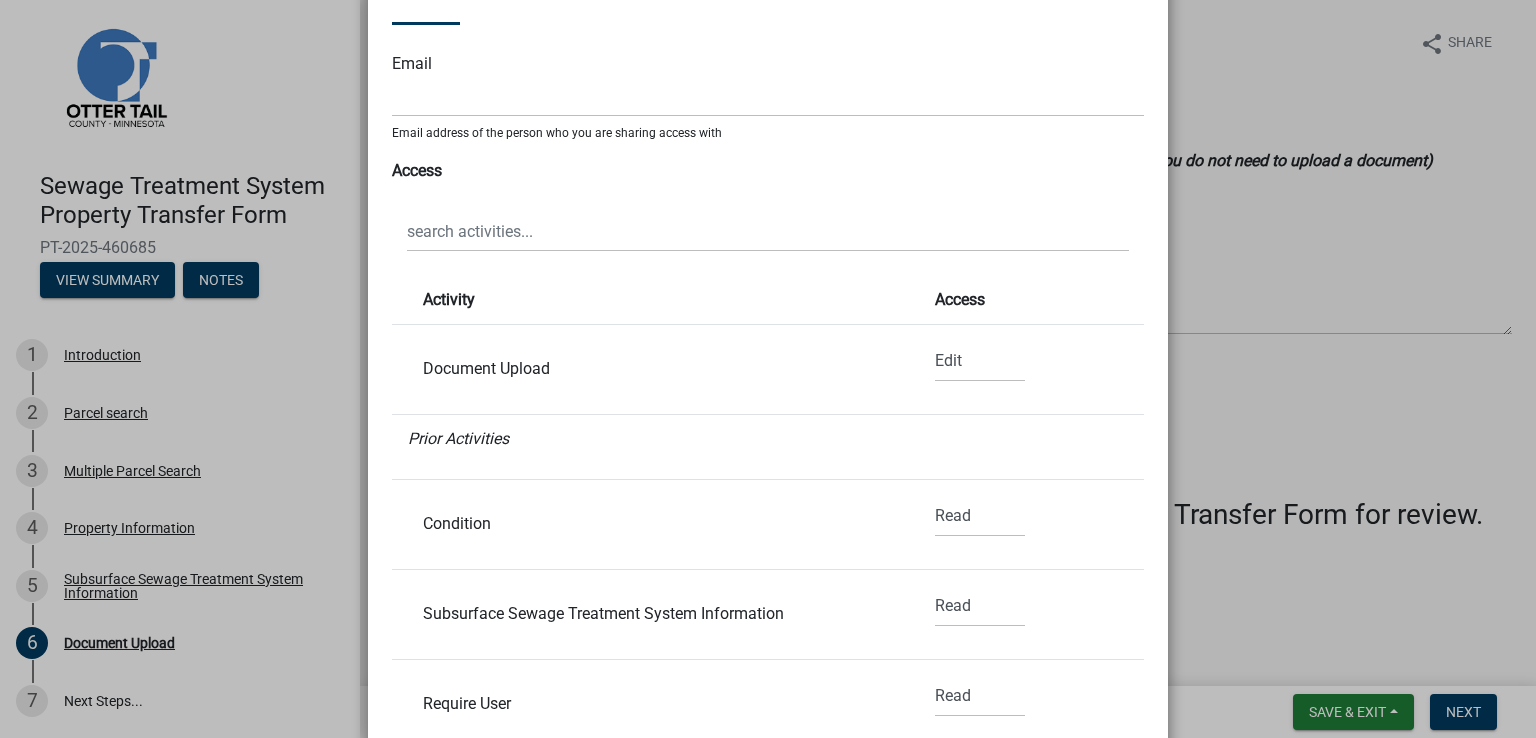 scroll, scrollTop: 445, scrollLeft: 0, axis: vertical 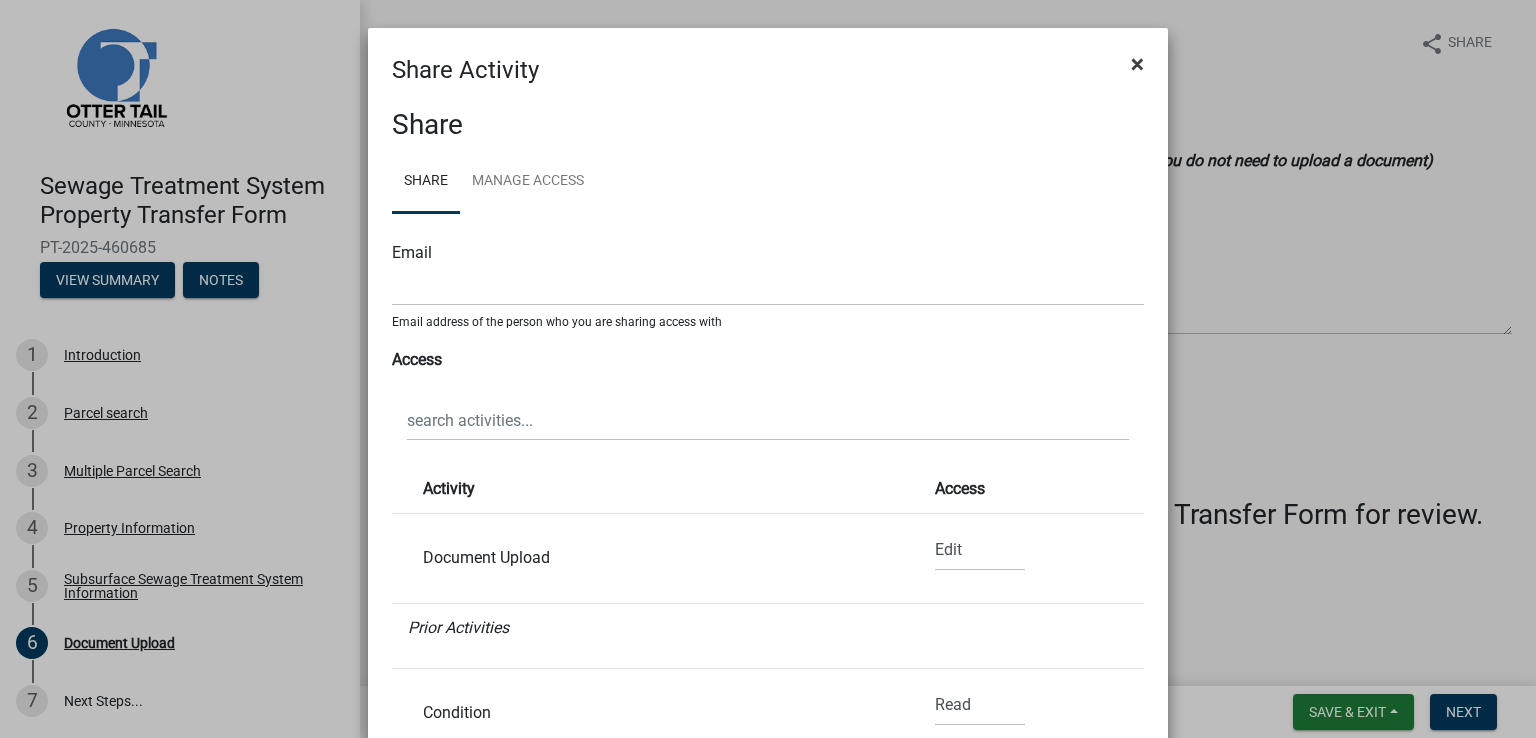 click on "×" 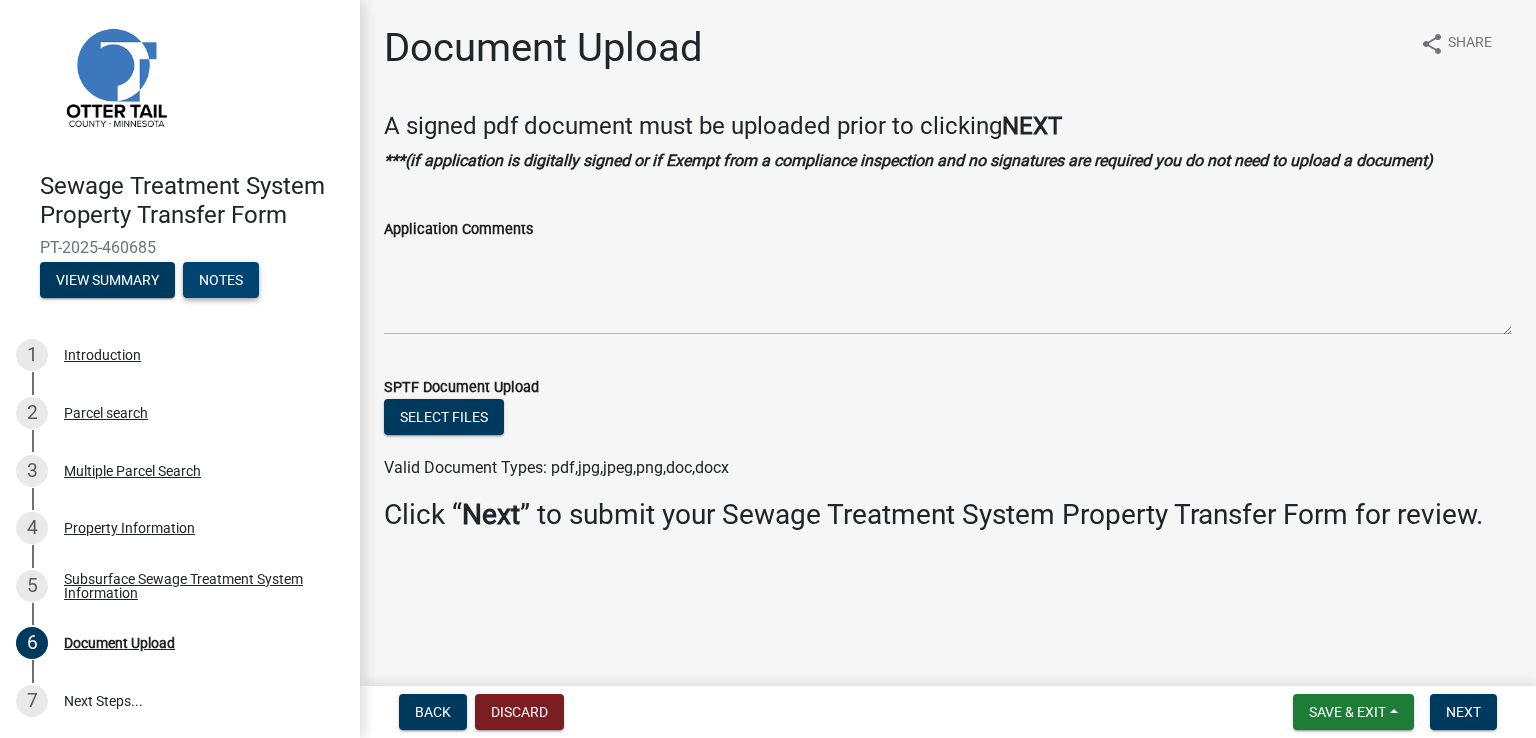 click on "Notes" at bounding box center [221, 280] 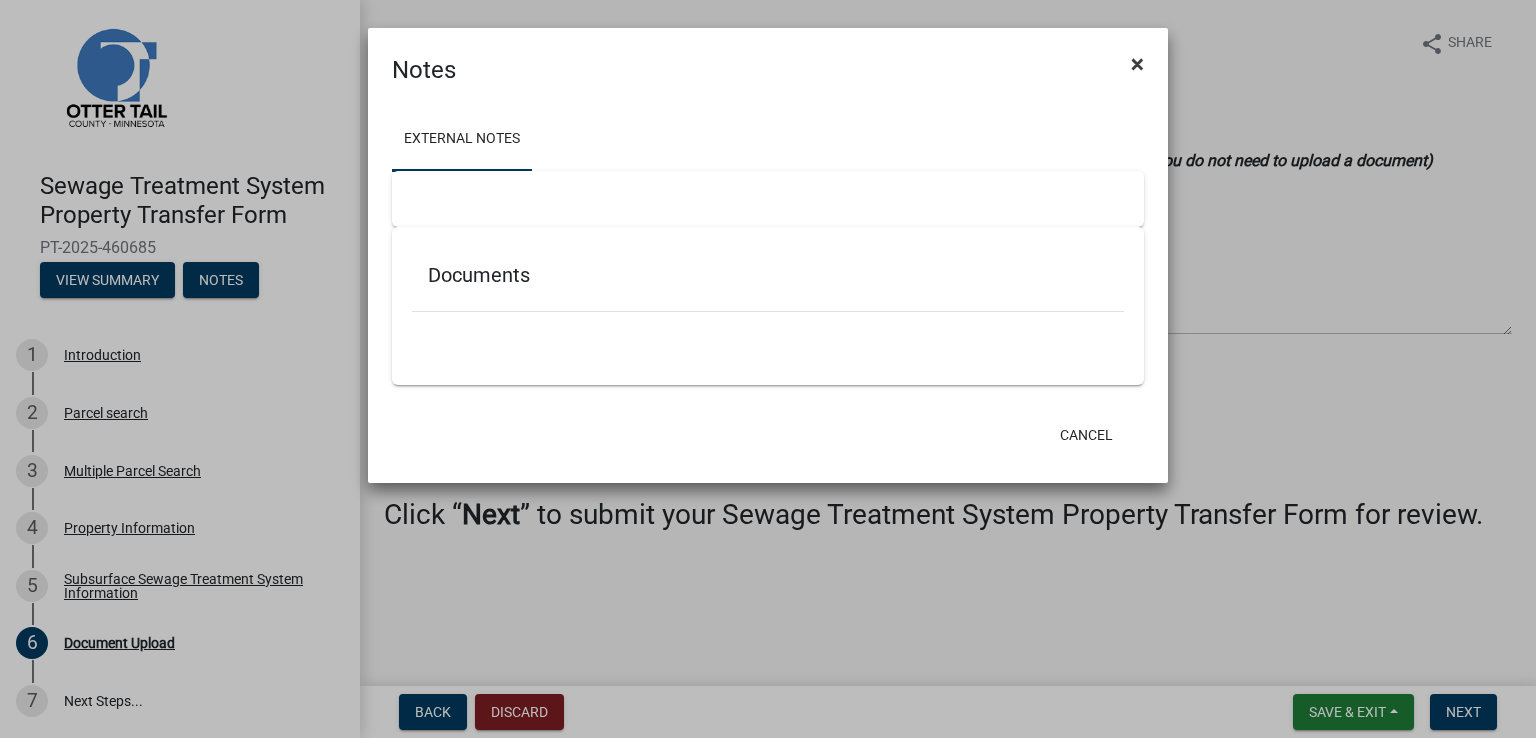 click on "×" 